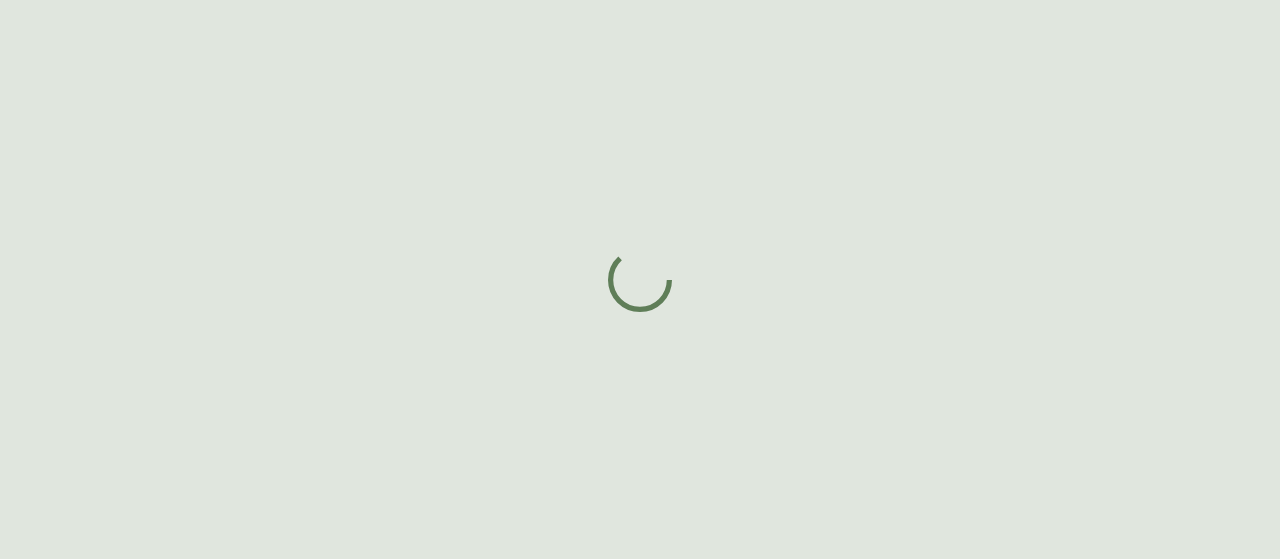 scroll, scrollTop: 0, scrollLeft: 0, axis: both 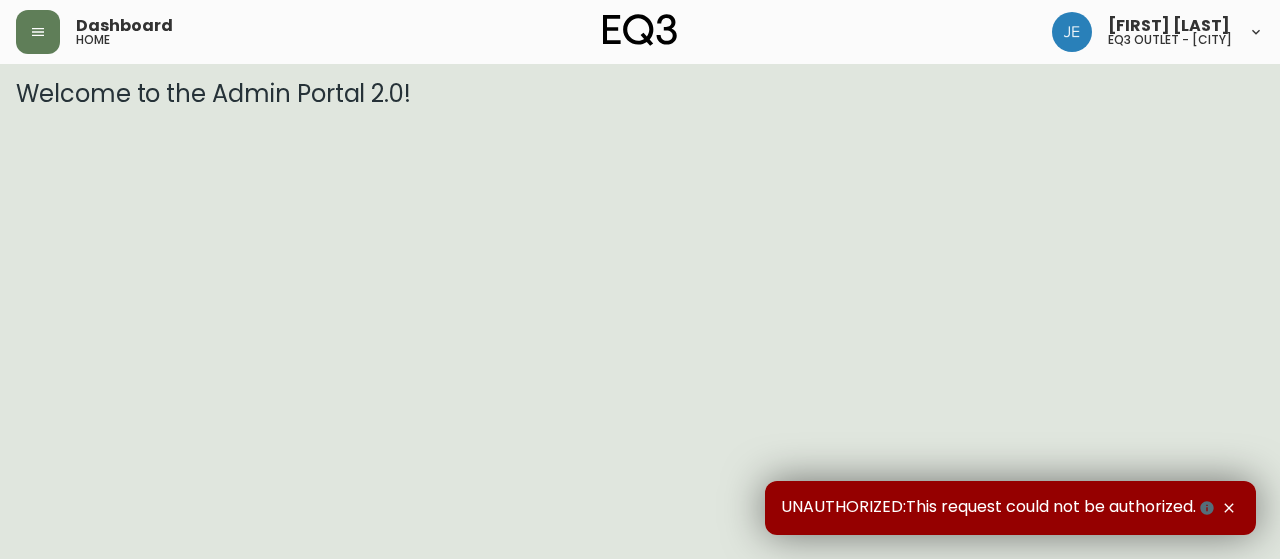 click on "Dashboard home" at bounding box center [224, 32] 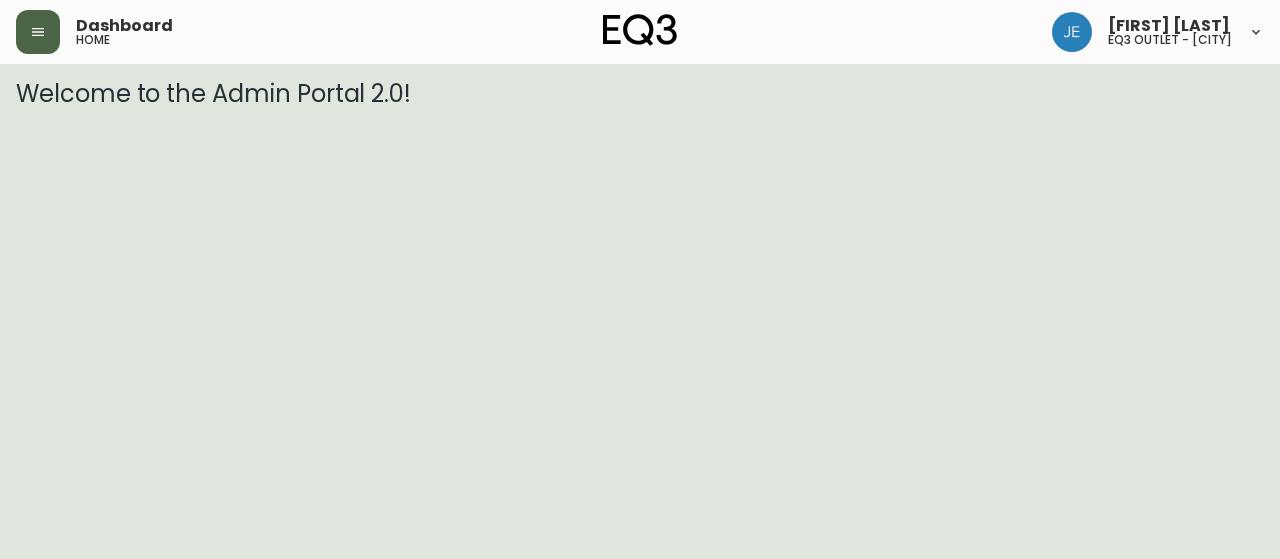 click at bounding box center [38, 32] 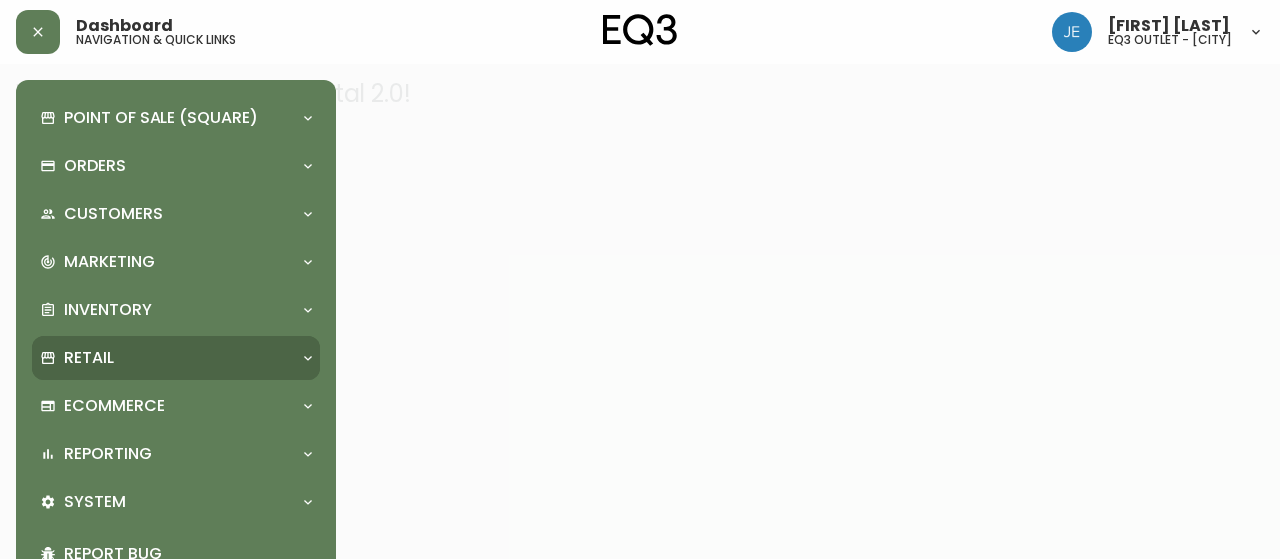 click on "Retail" at bounding box center [89, 358] 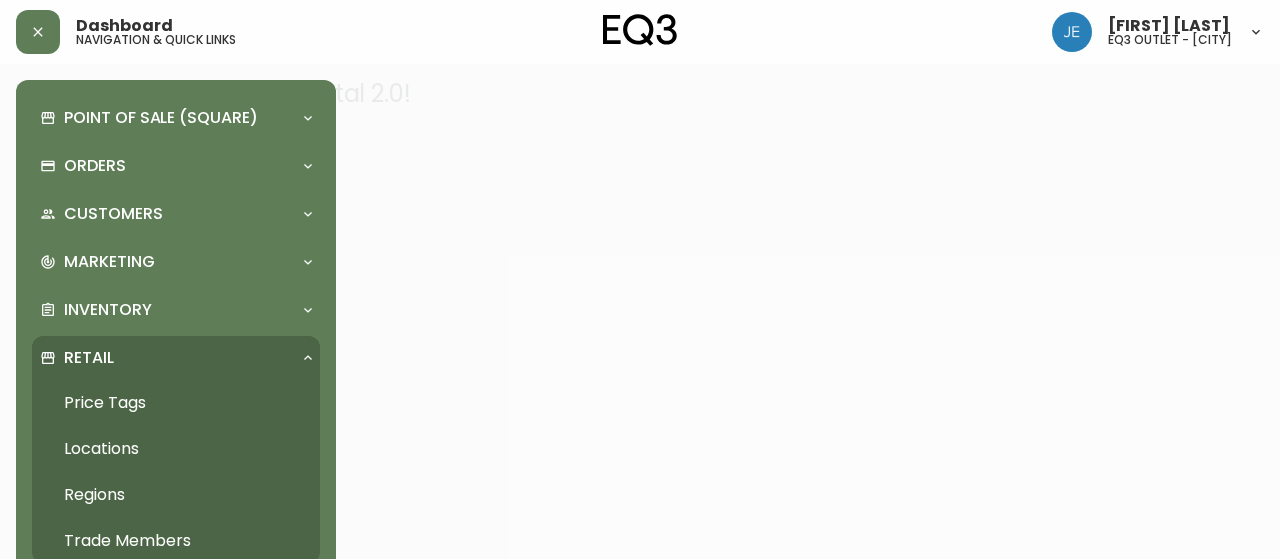 click on "Locations" at bounding box center (176, 449) 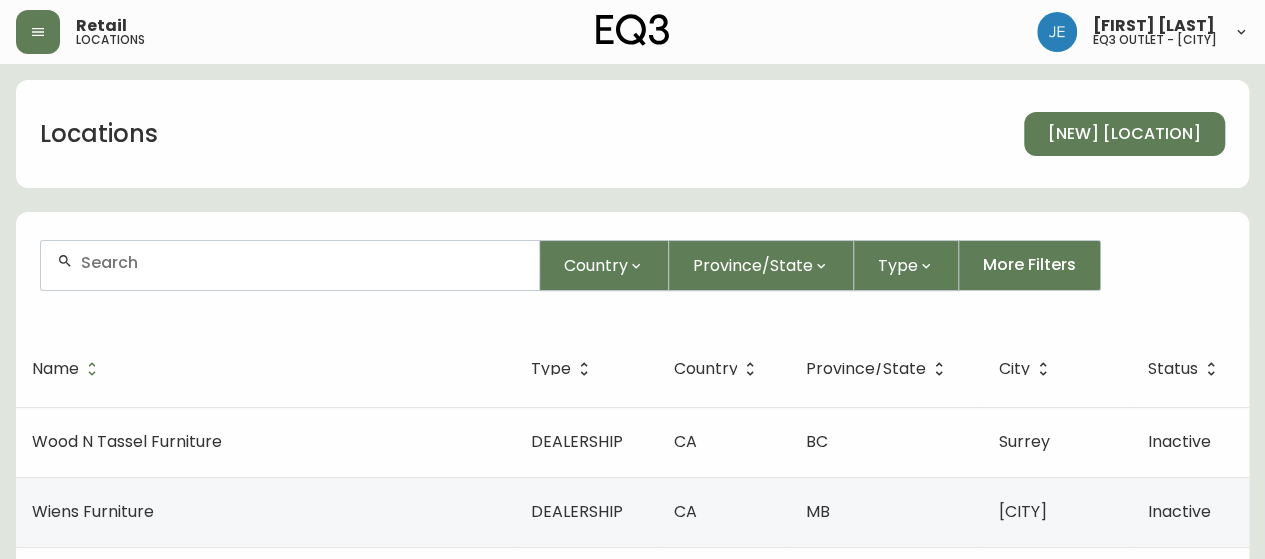 click on "Country Province/State Type More Filters" at bounding box center [632, 273] 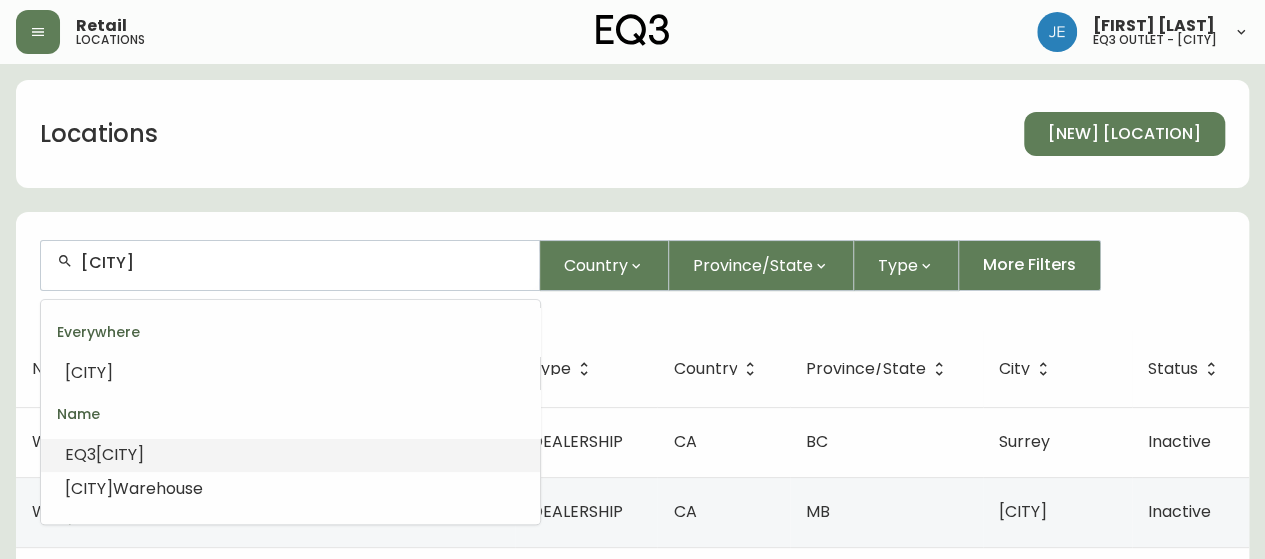 click on "[CITY]" at bounding box center [120, 454] 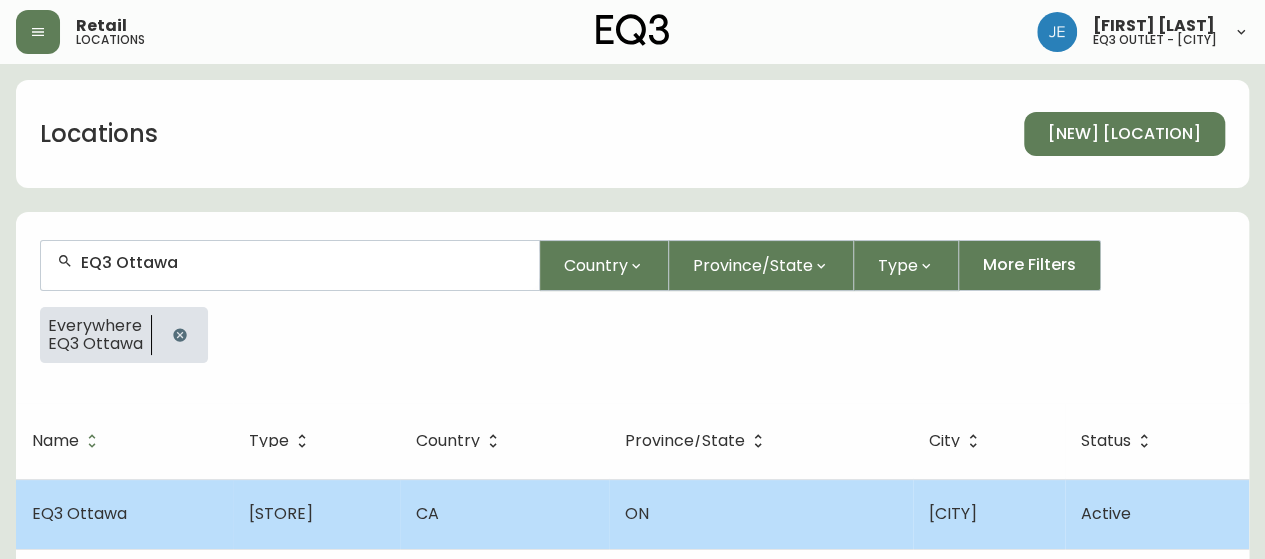 type on "EQ3 Ottawa" 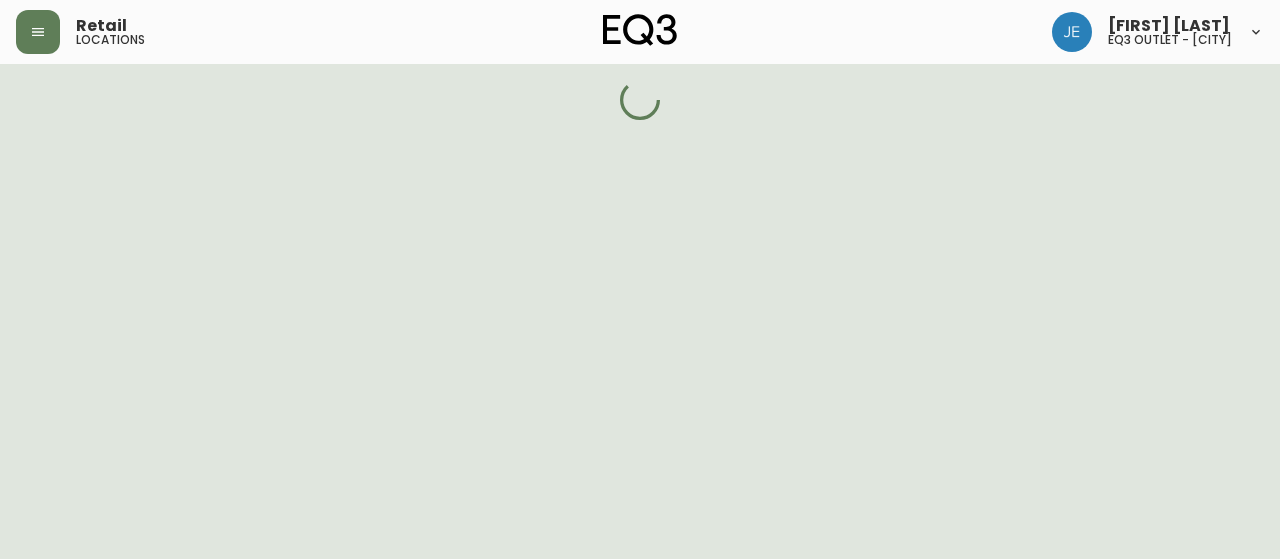 select on "ON" 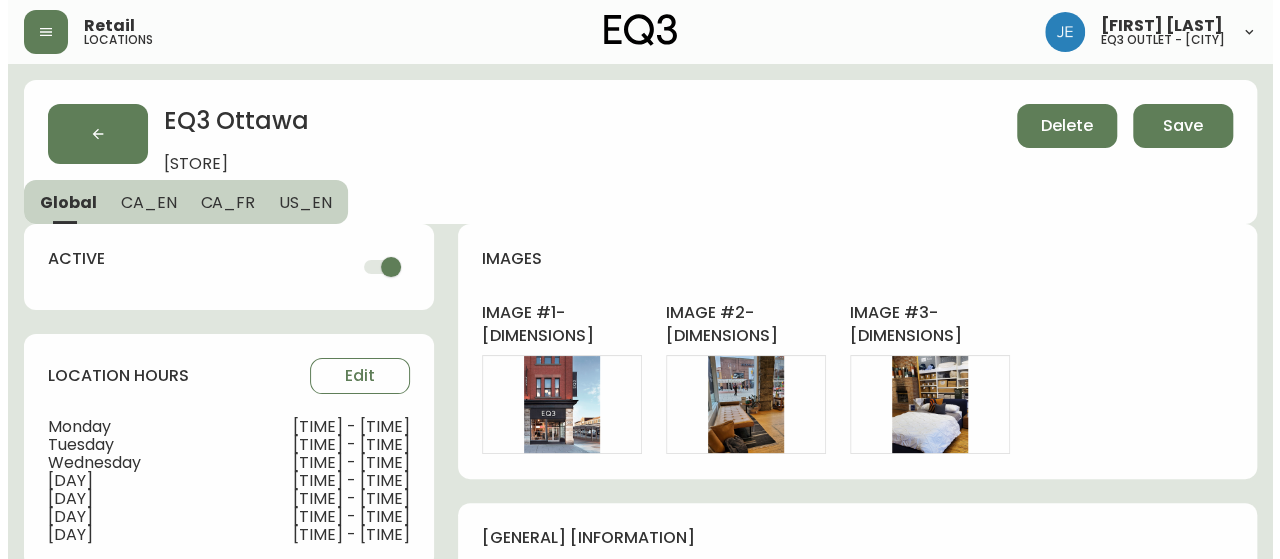 scroll, scrollTop: 200, scrollLeft: 0, axis: vertical 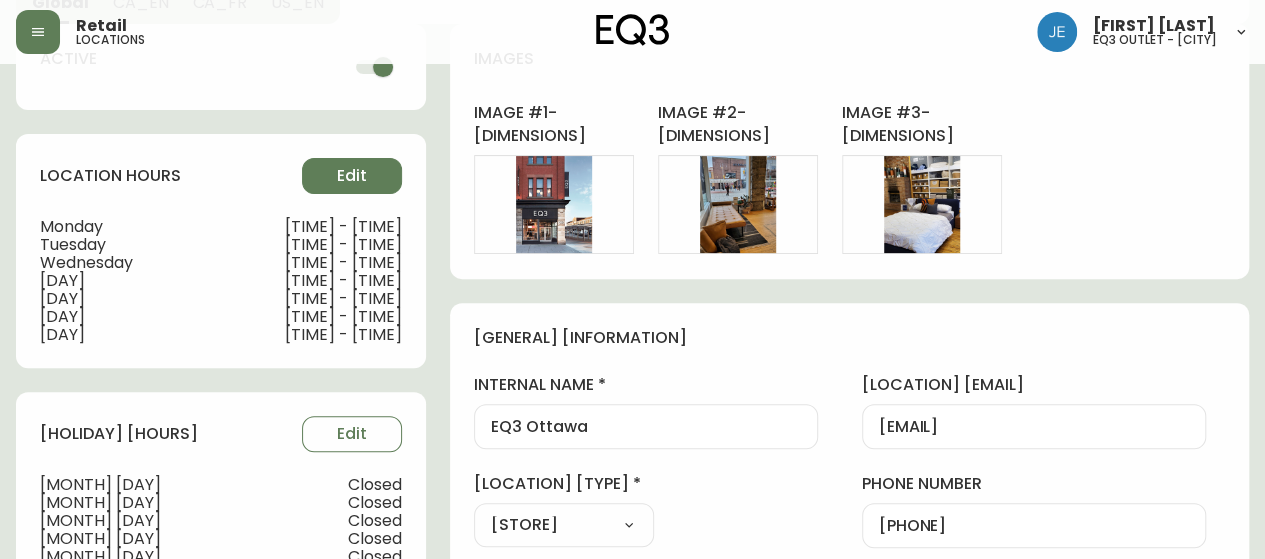 click on "Edit" at bounding box center (352, 176) 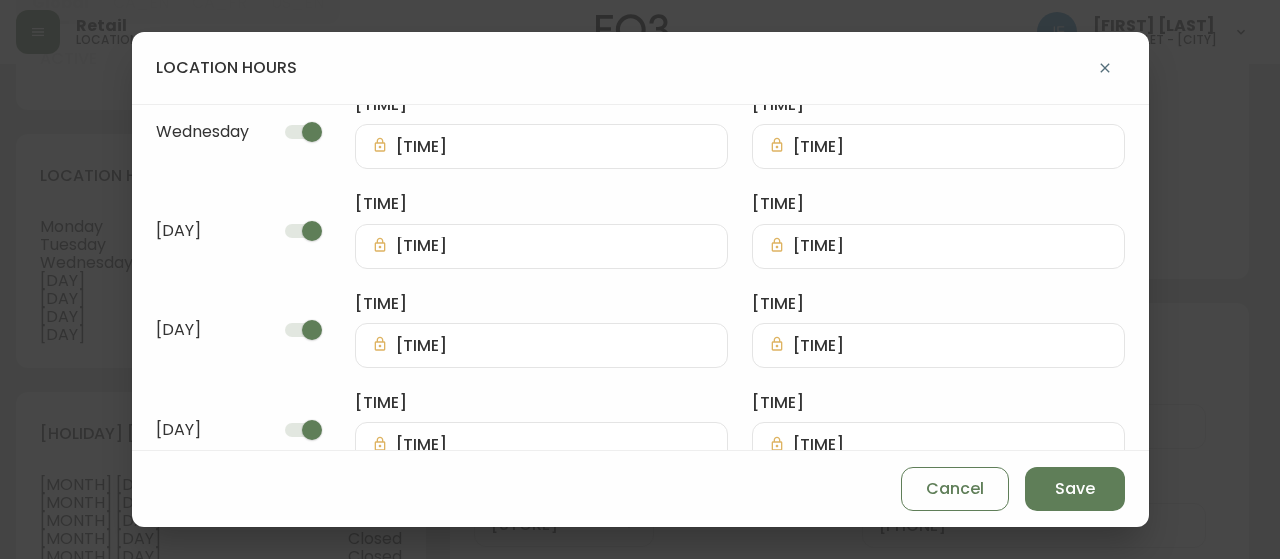 scroll, scrollTop: 369, scrollLeft: 0, axis: vertical 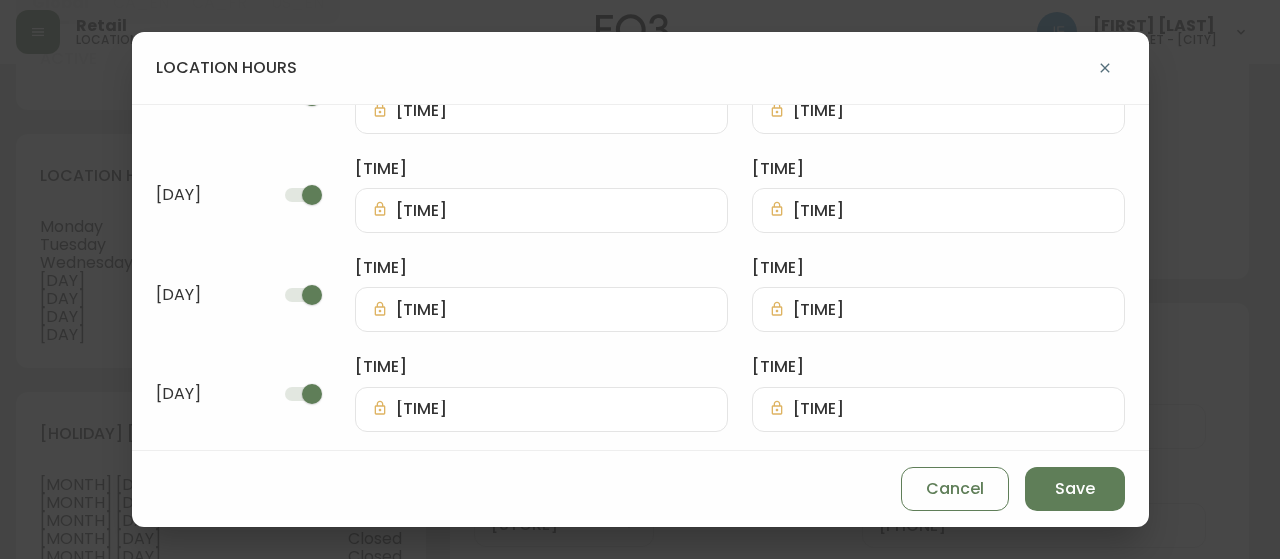 click on "[TIME]" at bounding box center (950, 210) 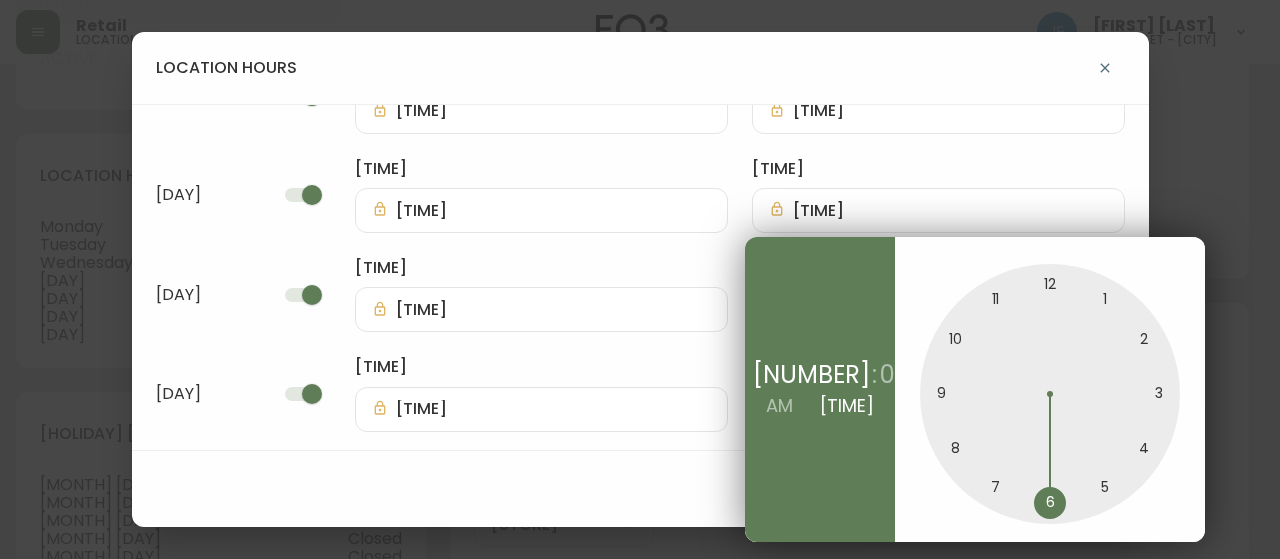 click at bounding box center [1050, 394] 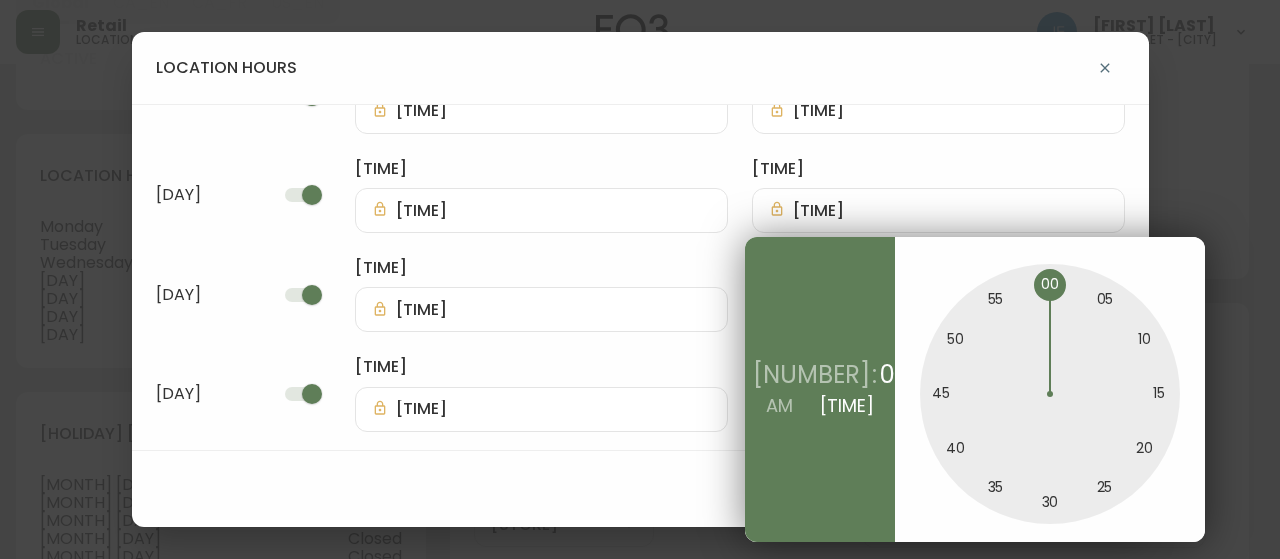 type on "[TIME]" 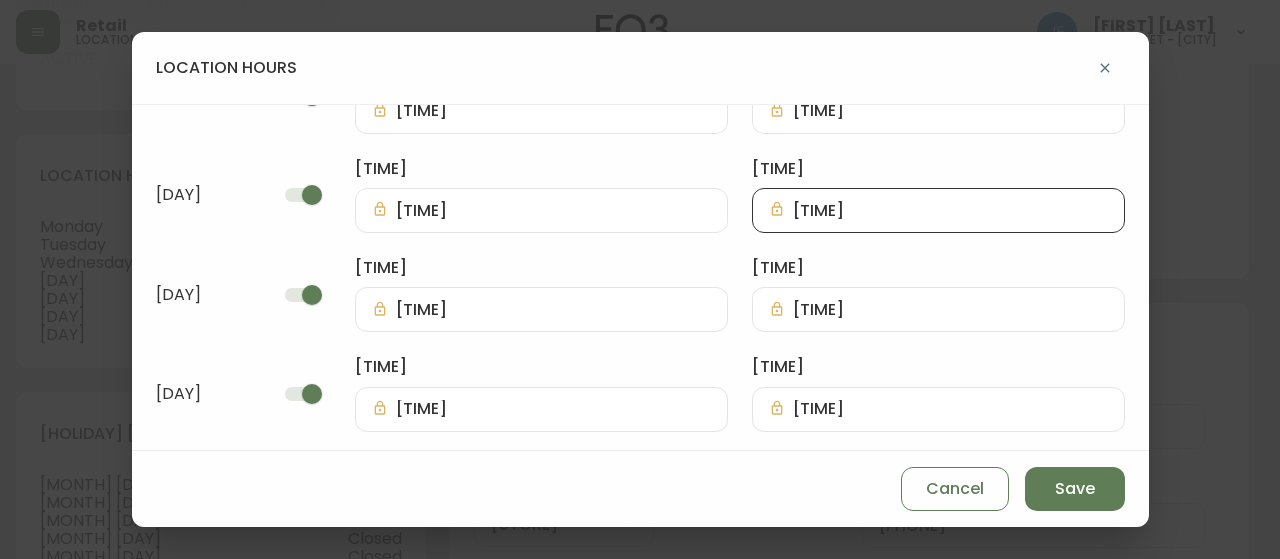 click on "[TIME]" at bounding box center (938, 111) 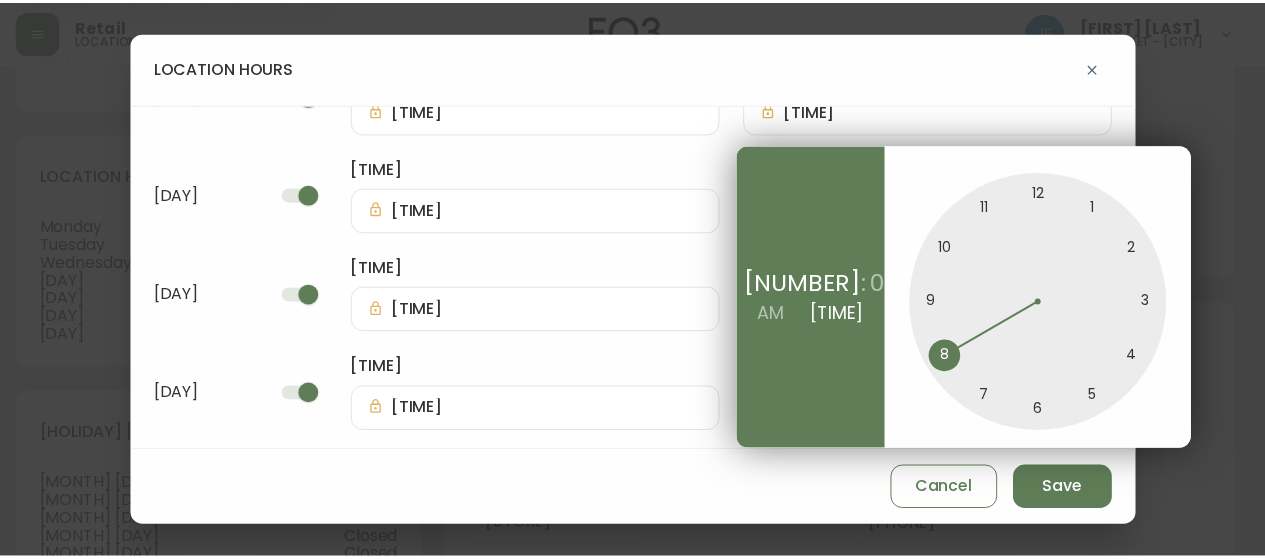 scroll, scrollTop: 362, scrollLeft: 0, axis: vertical 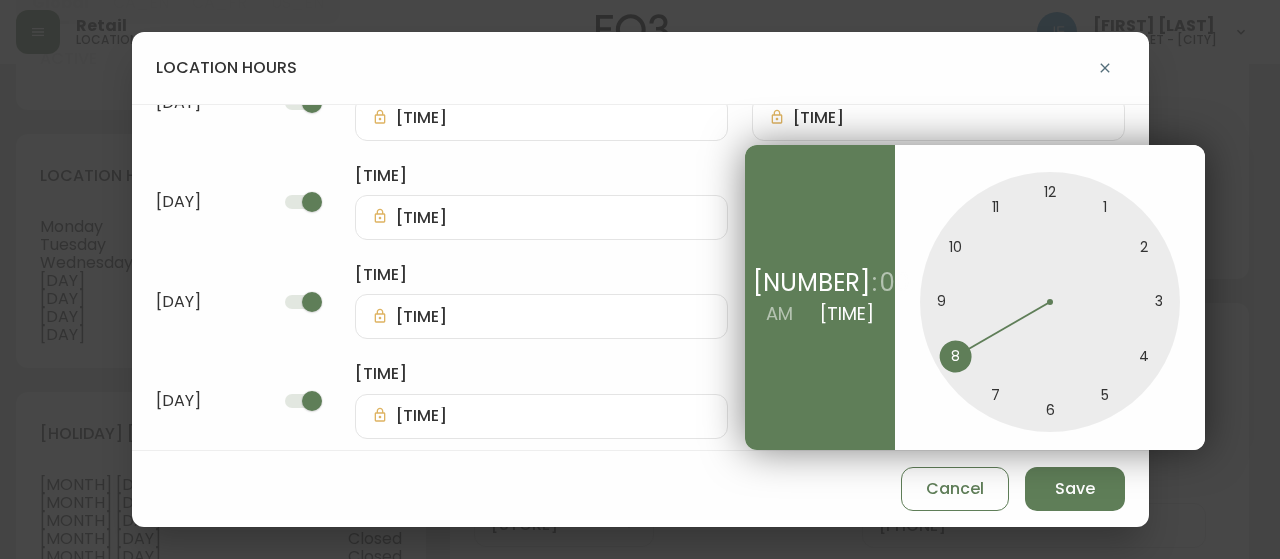 click at bounding box center (1050, 302) 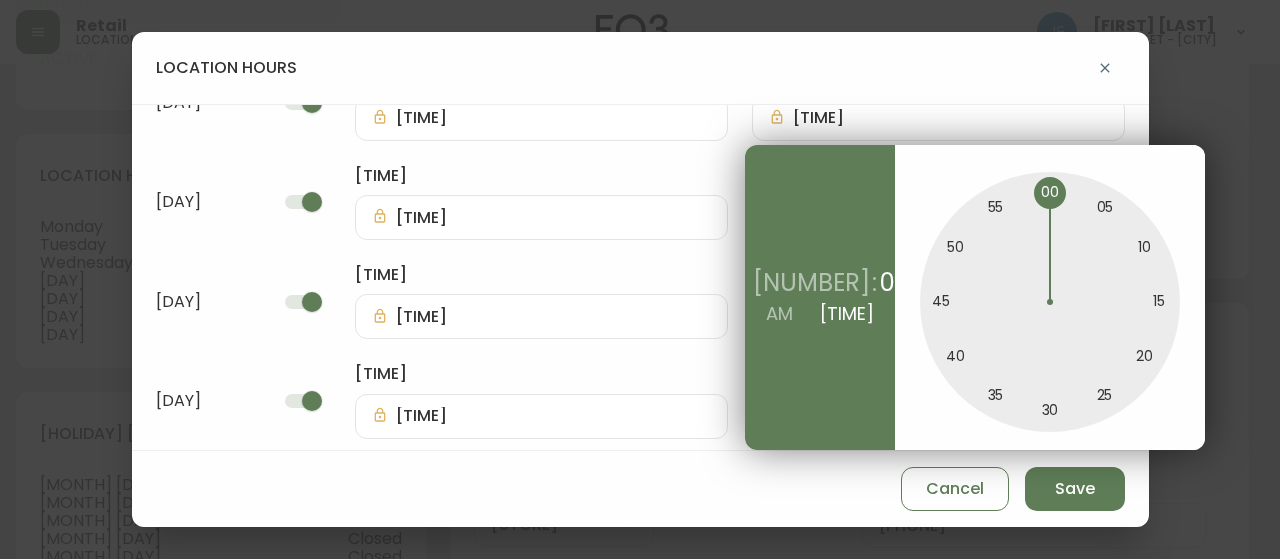 type on "[TIME]" 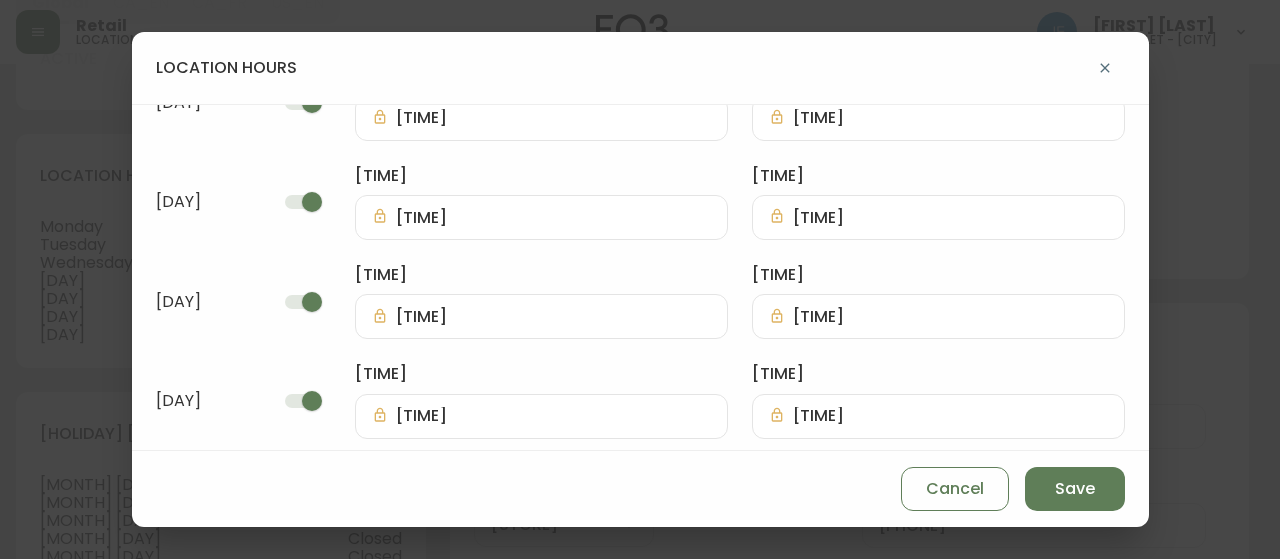 click on "Save" at bounding box center (1075, 489) 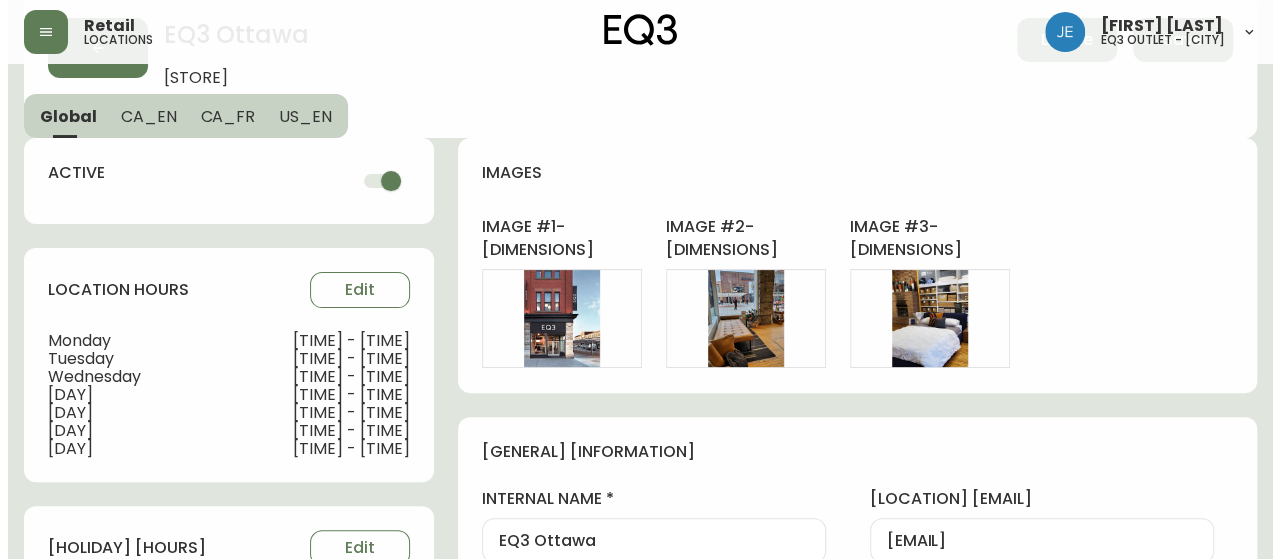 scroll, scrollTop: 0, scrollLeft: 0, axis: both 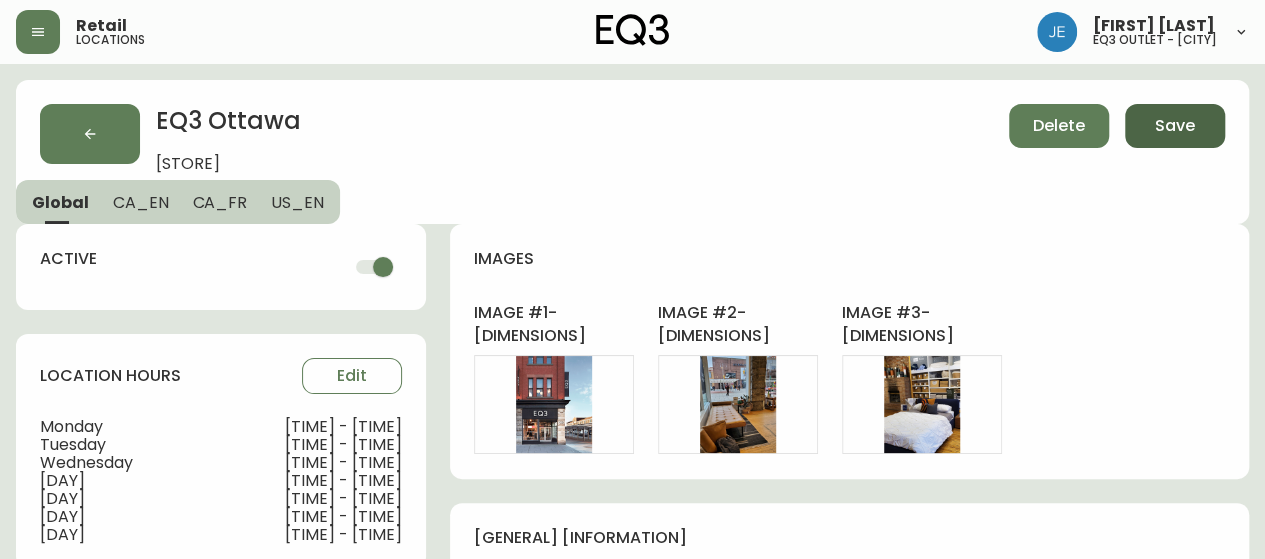click on "Save" at bounding box center [1175, 126] 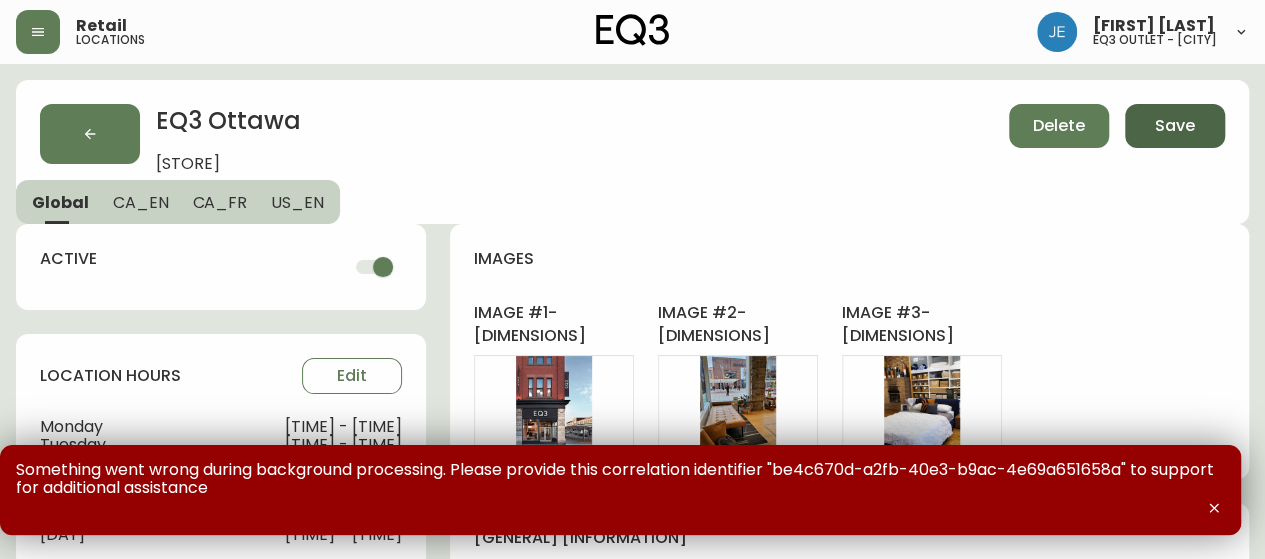 click 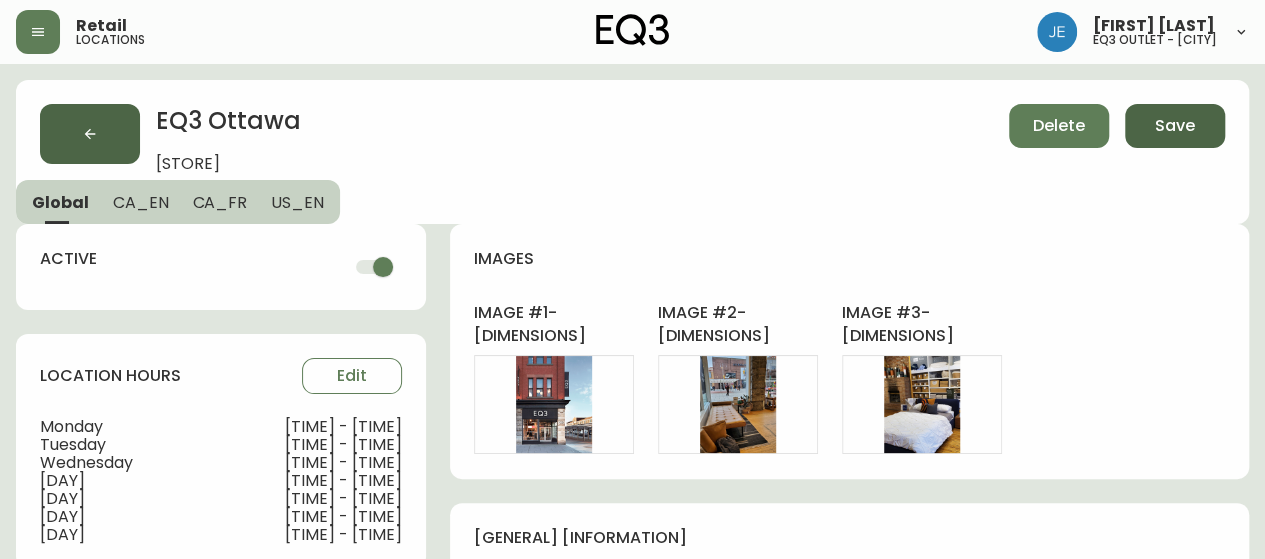 click at bounding box center (90, 134) 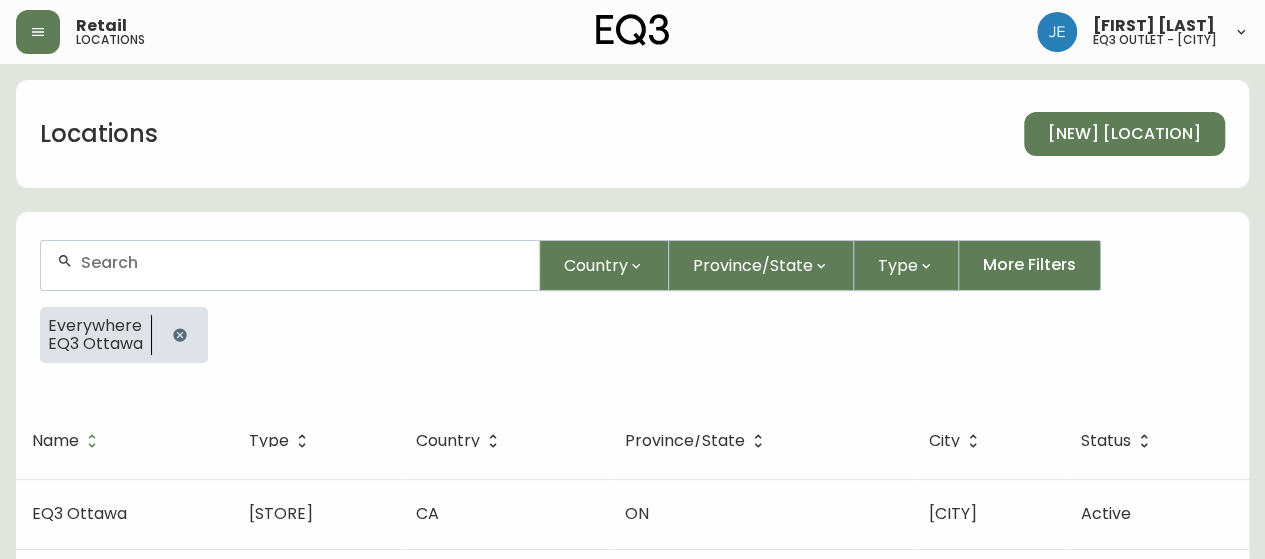 click at bounding box center (633, 30) 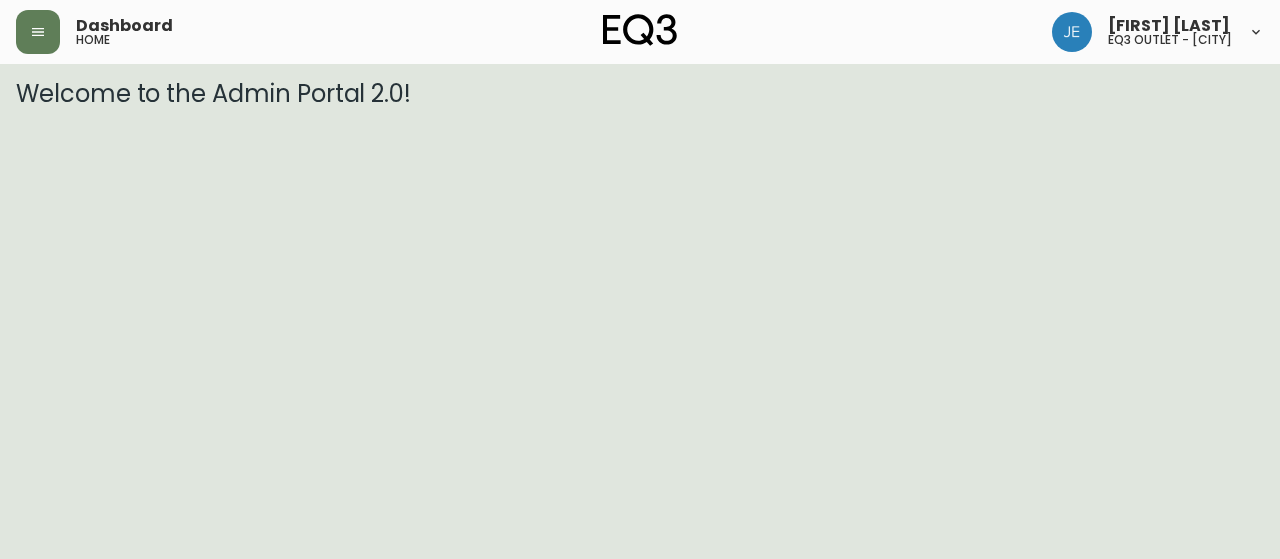 click on "Dashboard home" at bounding box center (224, 32) 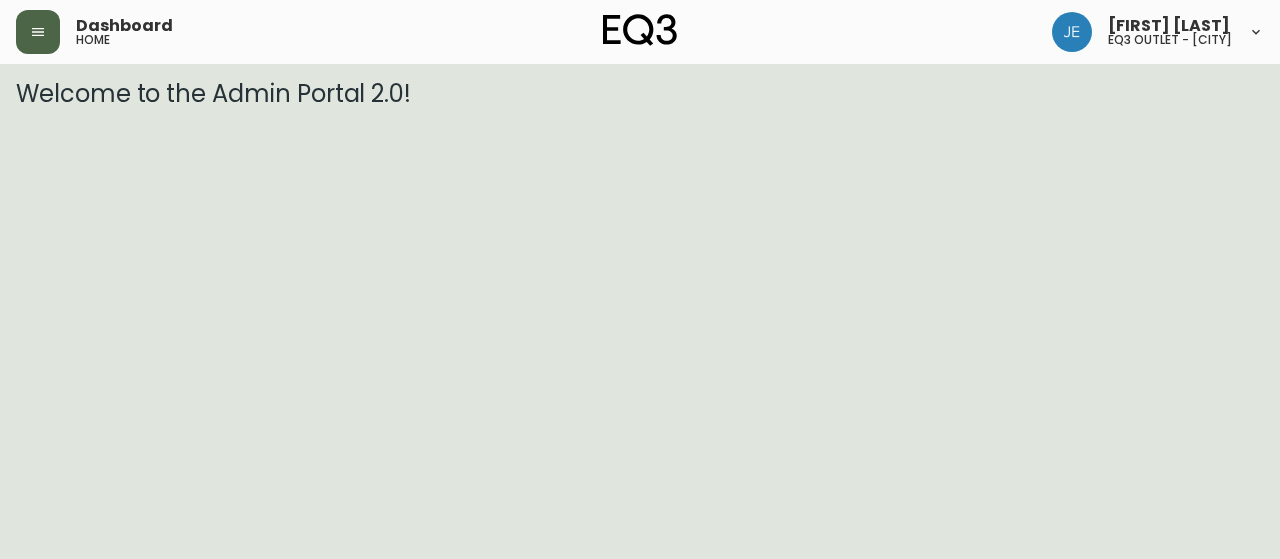 click at bounding box center (38, 32) 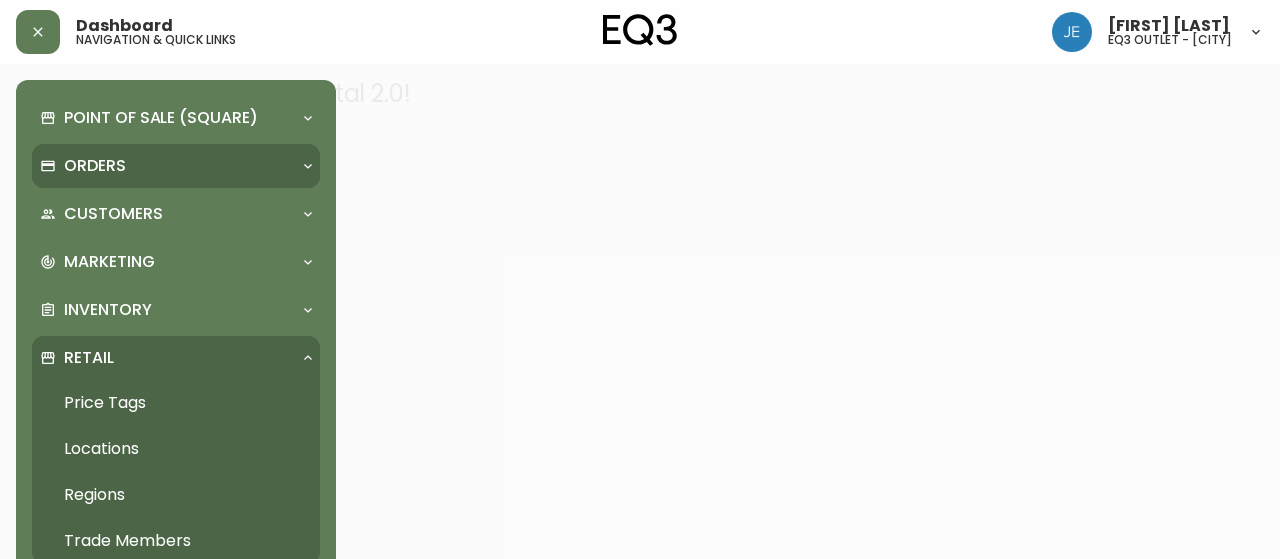 click on "Orders" at bounding box center (176, 166) 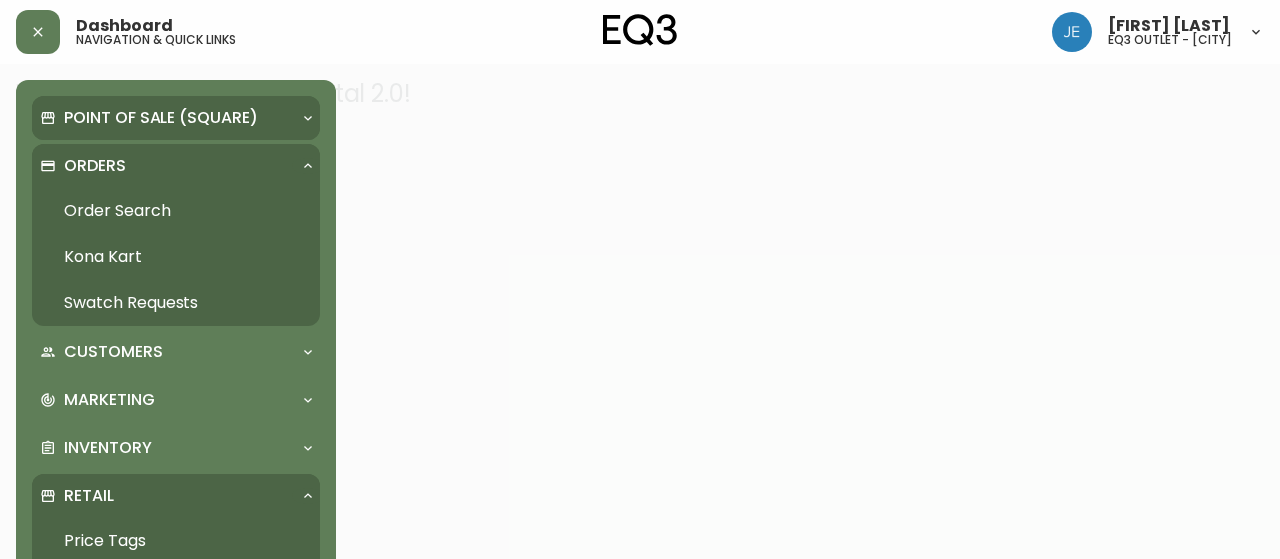 click on "Point of Sale (Square)" at bounding box center [176, 118] 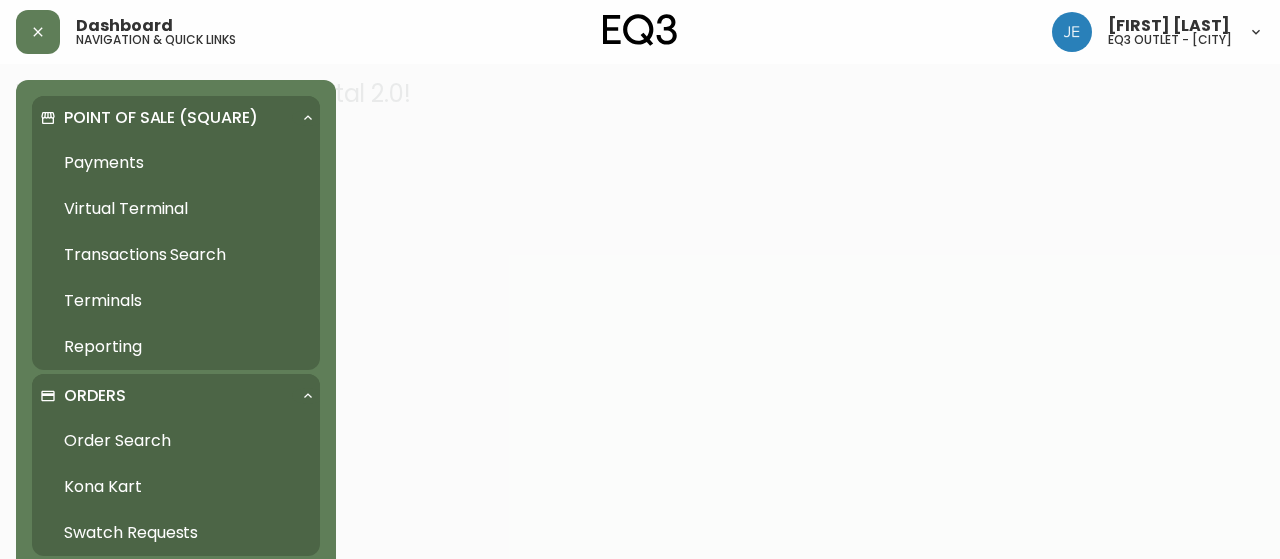 click on "Point of Sale (Square)" at bounding box center (176, 118) 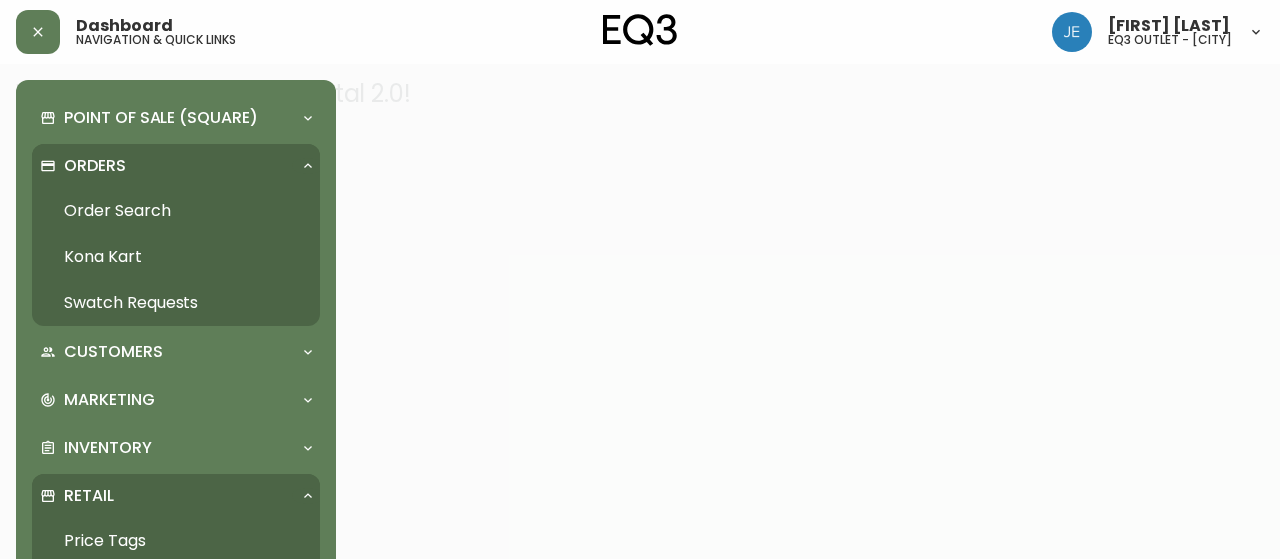 click on "Orders" at bounding box center (176, 166) 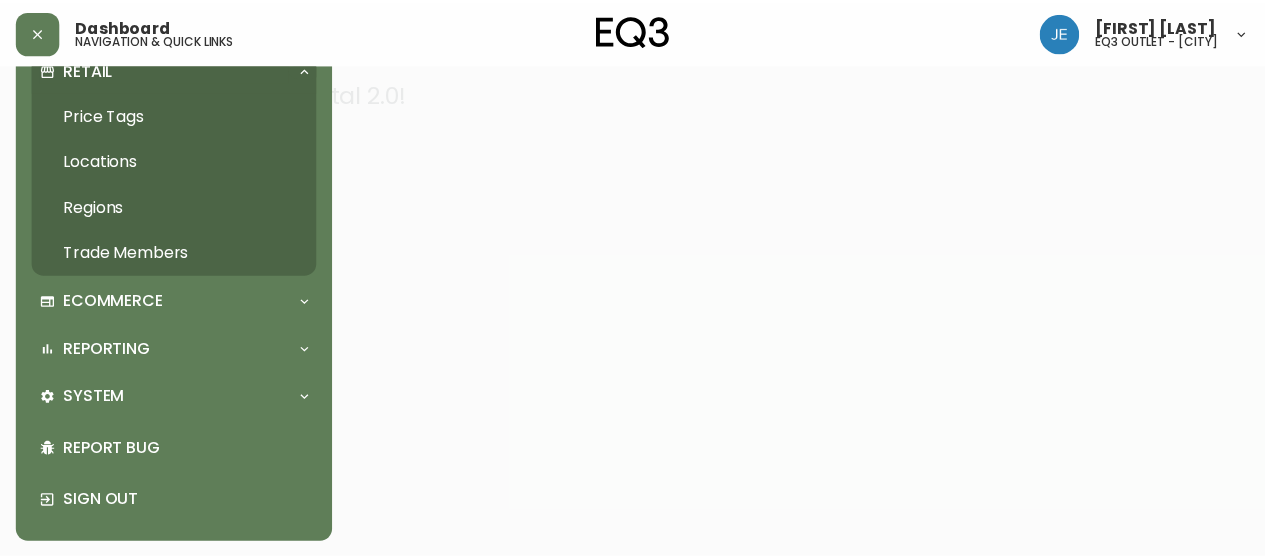 scroll, scrollTop: 0, scrollLeft: 0, axis: both 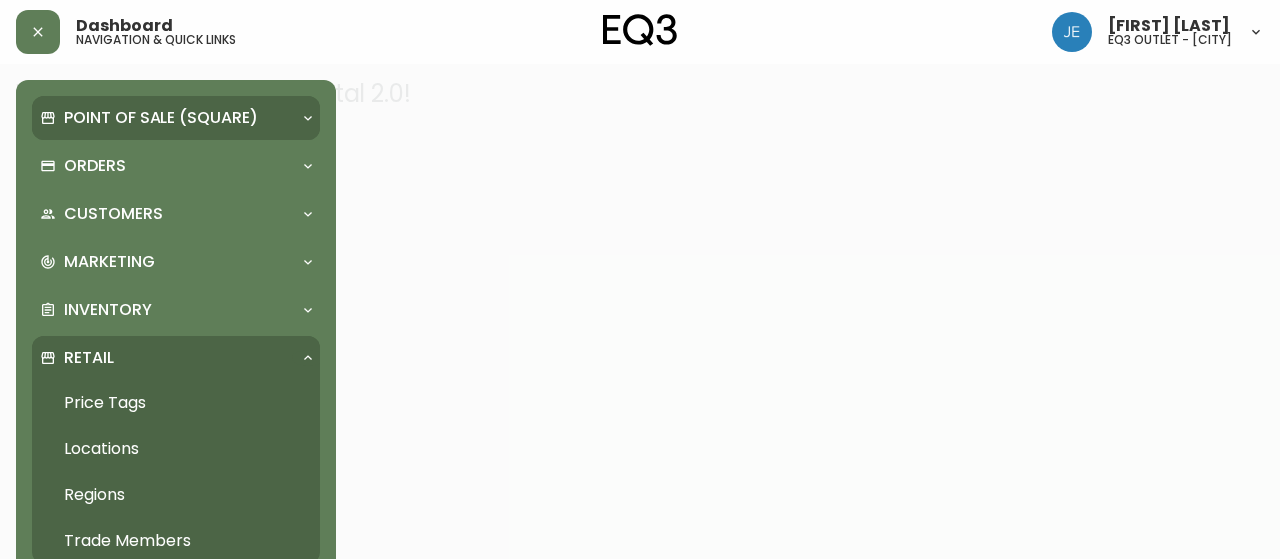 click on "Point of Sale (Square)" at bounding box center [176, 118] 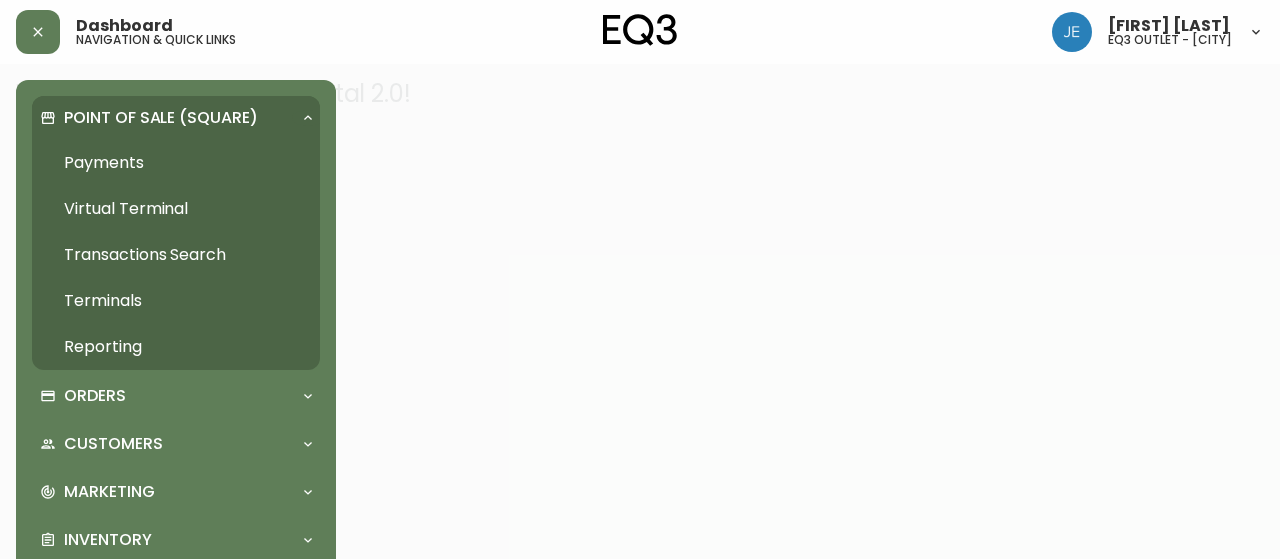 click on "Virtual Terminal" at bounding box center (176, 209) 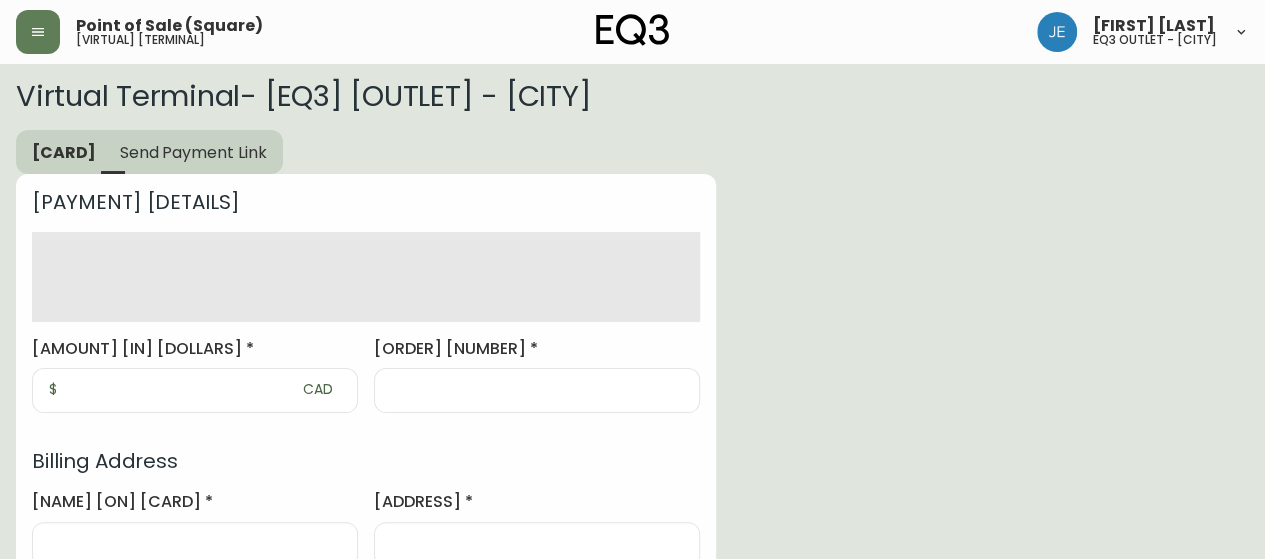 click on "[POINT] [OF] [SALE] ([PAYMENT]) [VIRTUAL] [TERMINAL] [FIRST] [LAST] [OUTLET] - [CITY]" at bounding box center [632, 32] 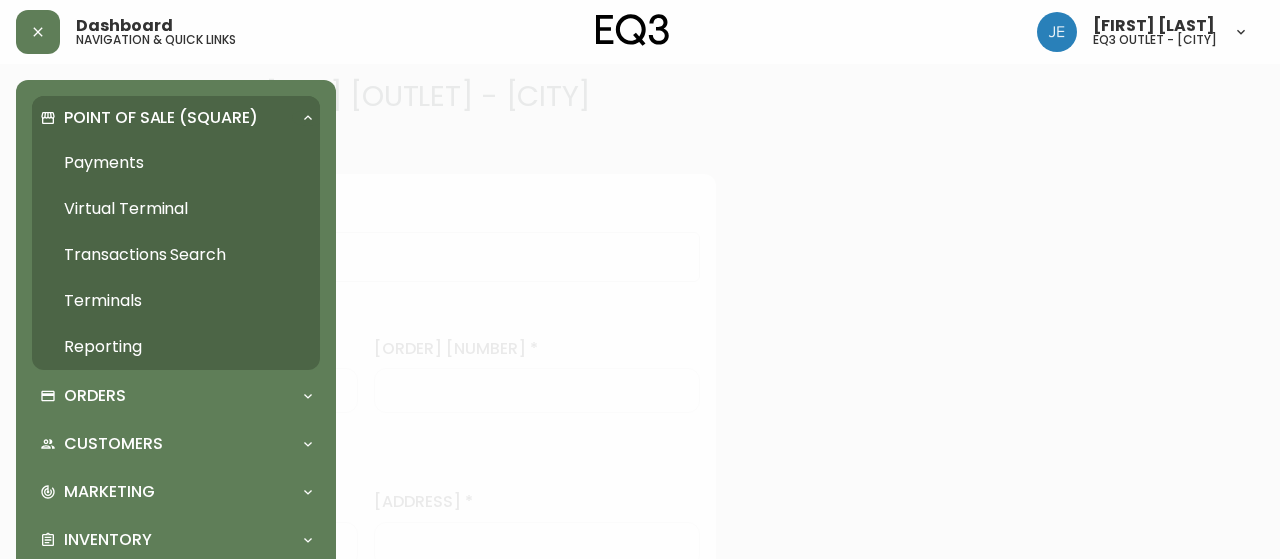 click on "Payments" at bounding box center [176, 163] 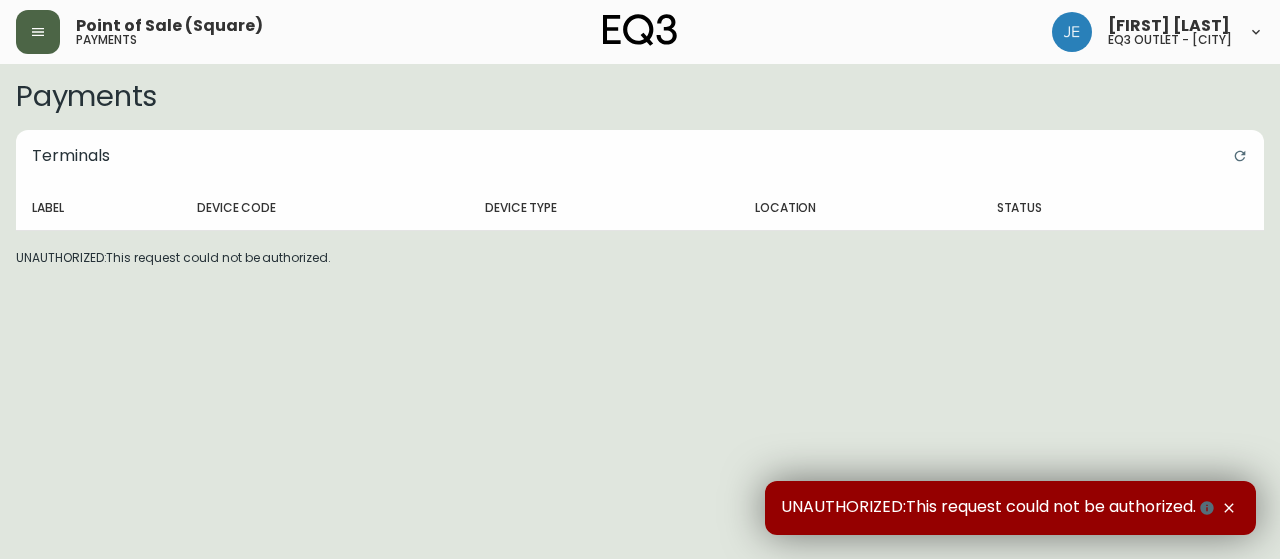 click at bounding box center (38, 32) 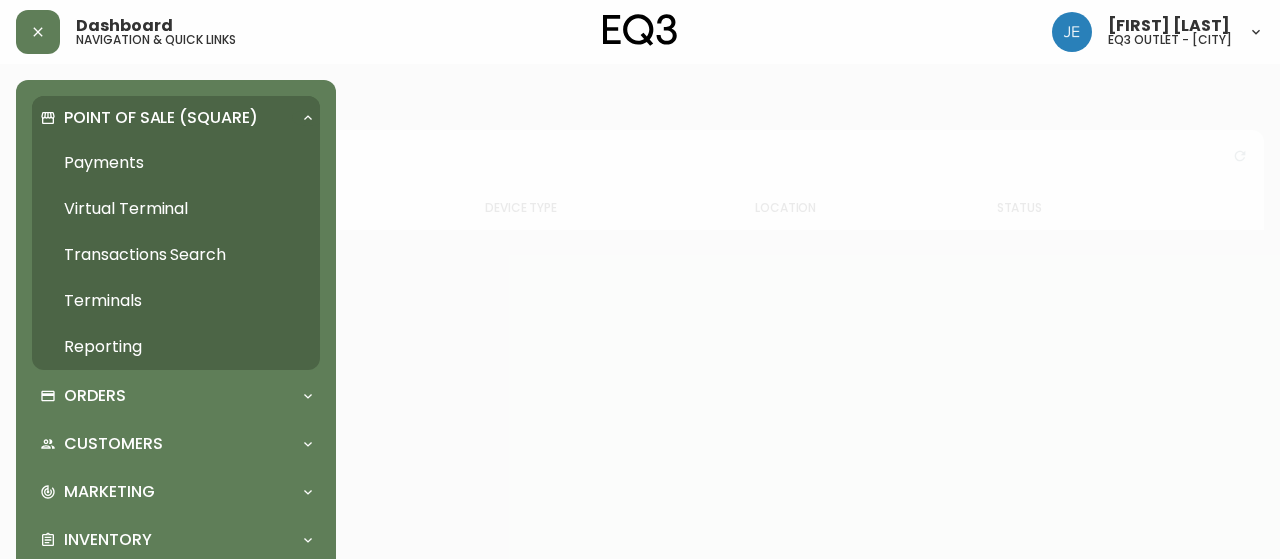 click on "Transactions Search" at bounding box center [176, 255] 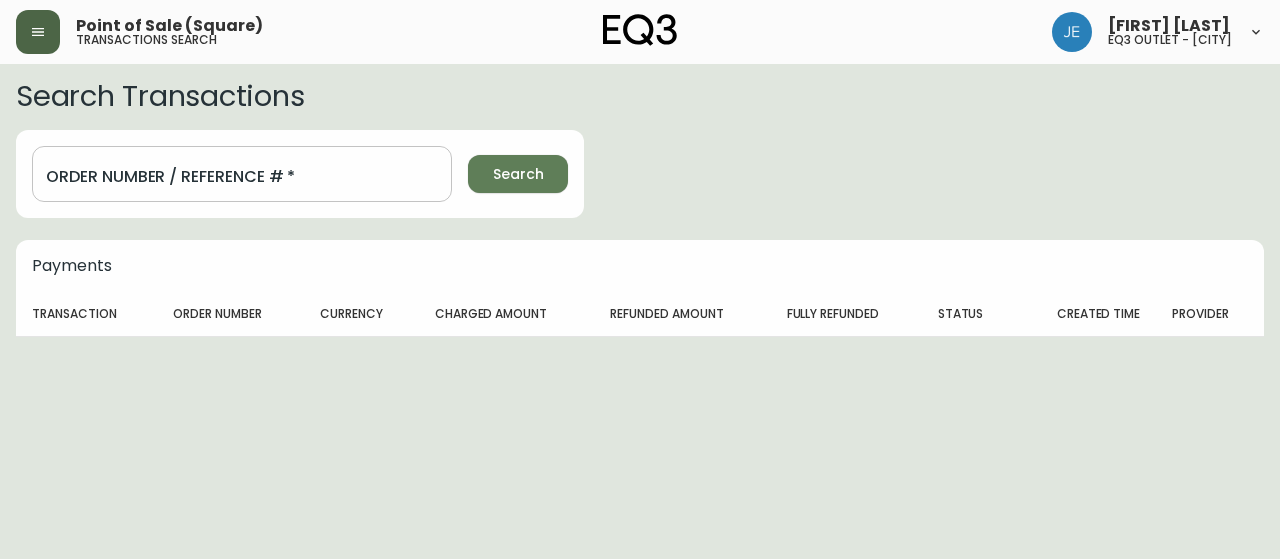 click 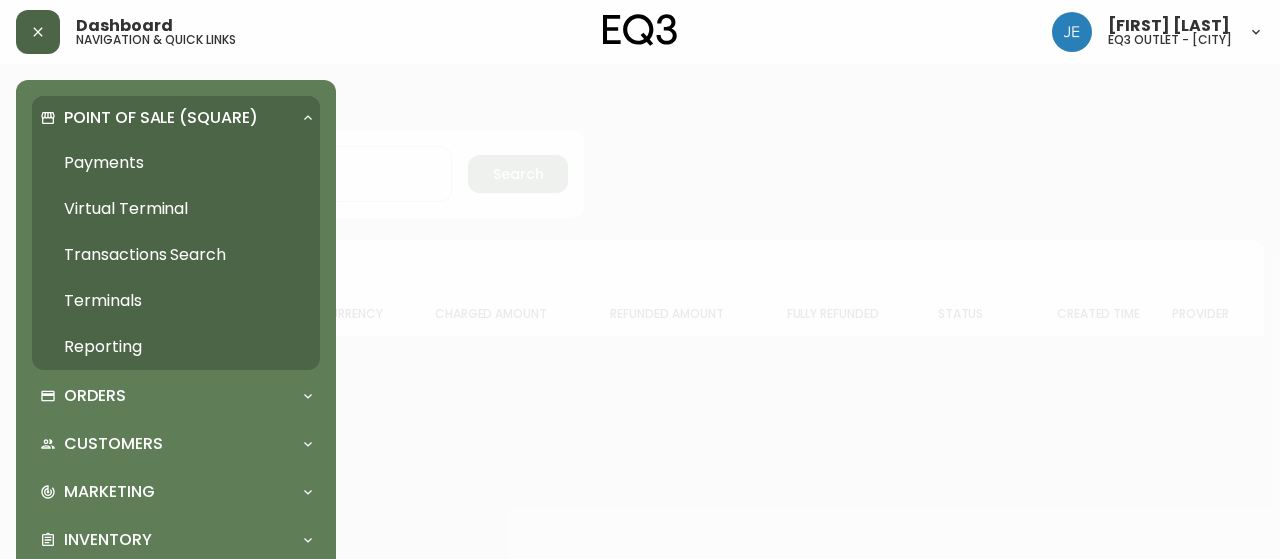 click on "Reporting" at bounding box center (176, 347) 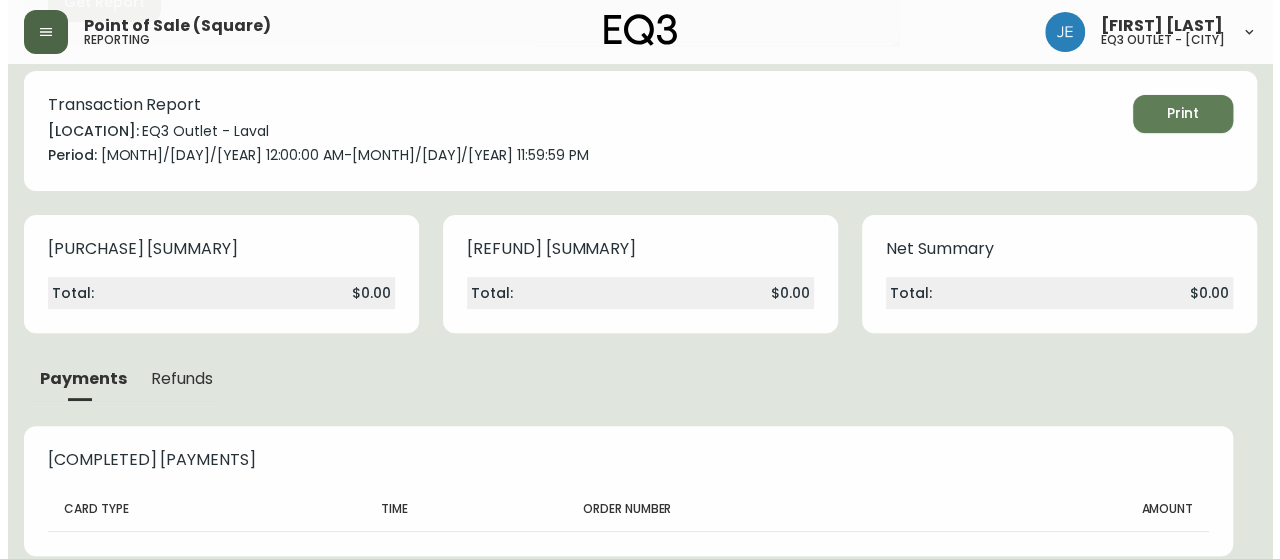 scroll, scrollTop: 0, scrollLeft: 0, axis: both 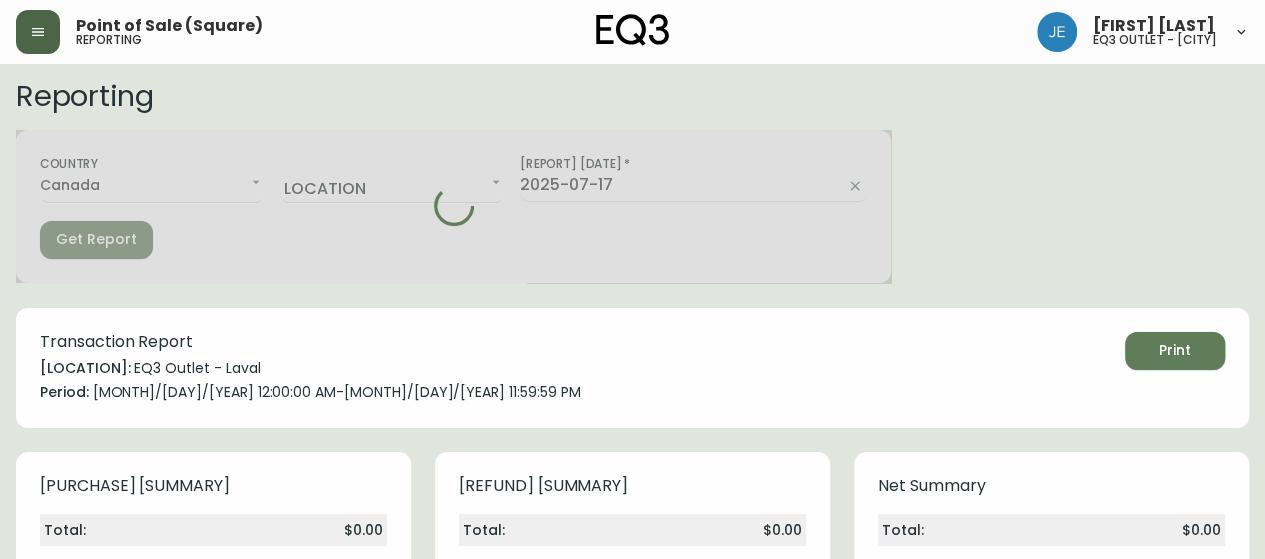click at bounding box center [453, 206] 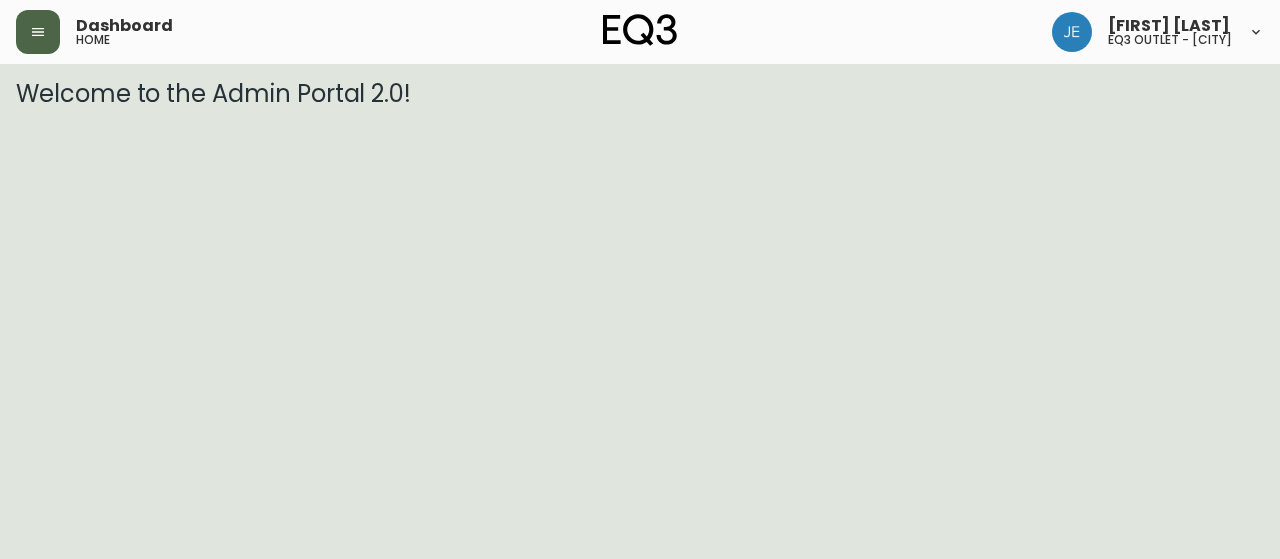 click on "Dashboard home" at bounding box center (224, 32) 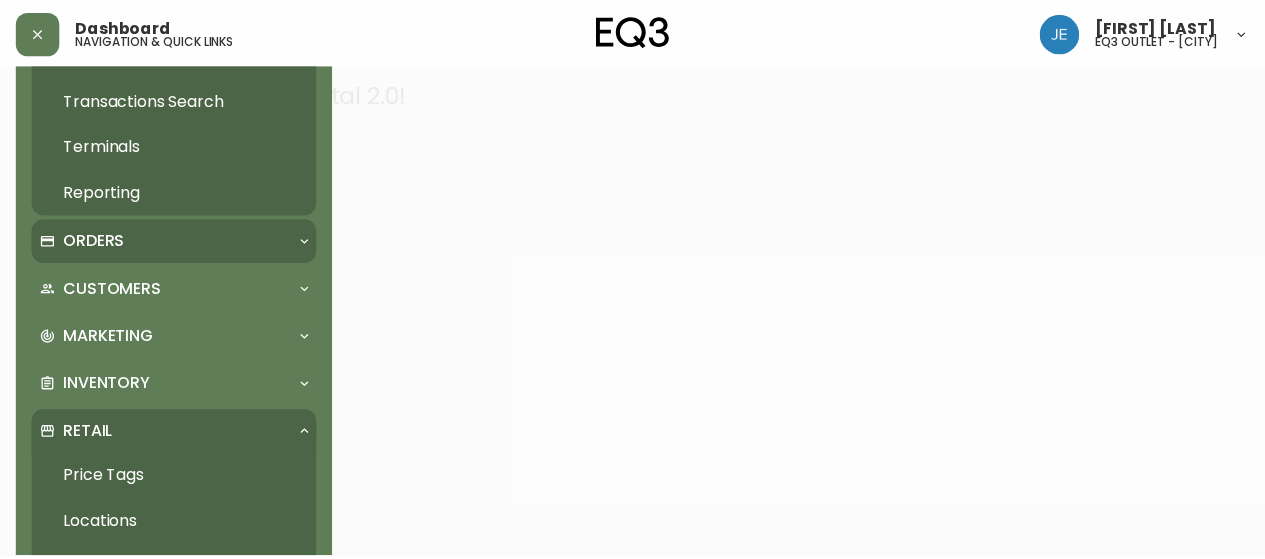 scroll, scrollTop: 400, scrollLeft: 0, axis: vertical 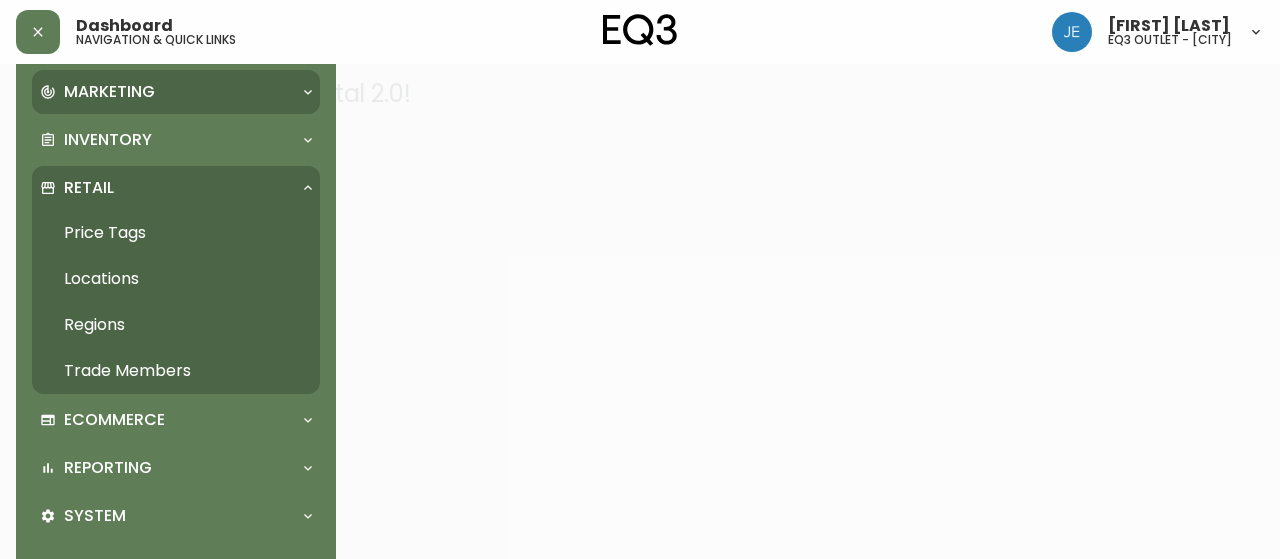 click on "Marketing" at bounding box center (166, 92) 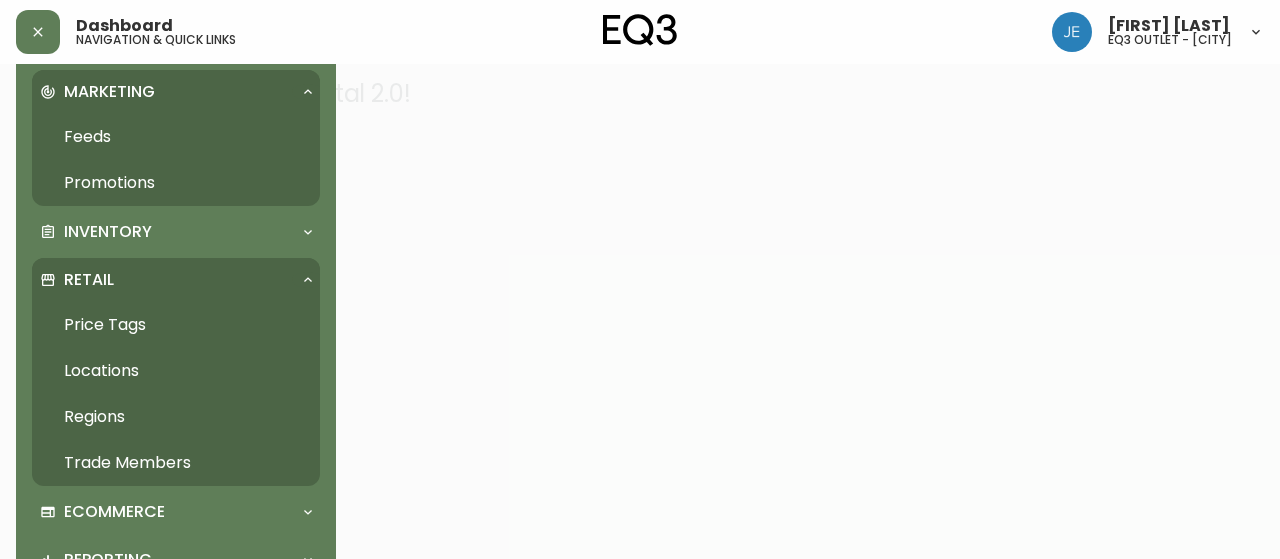 click on "Promotions" at bounding box center [176, 183] 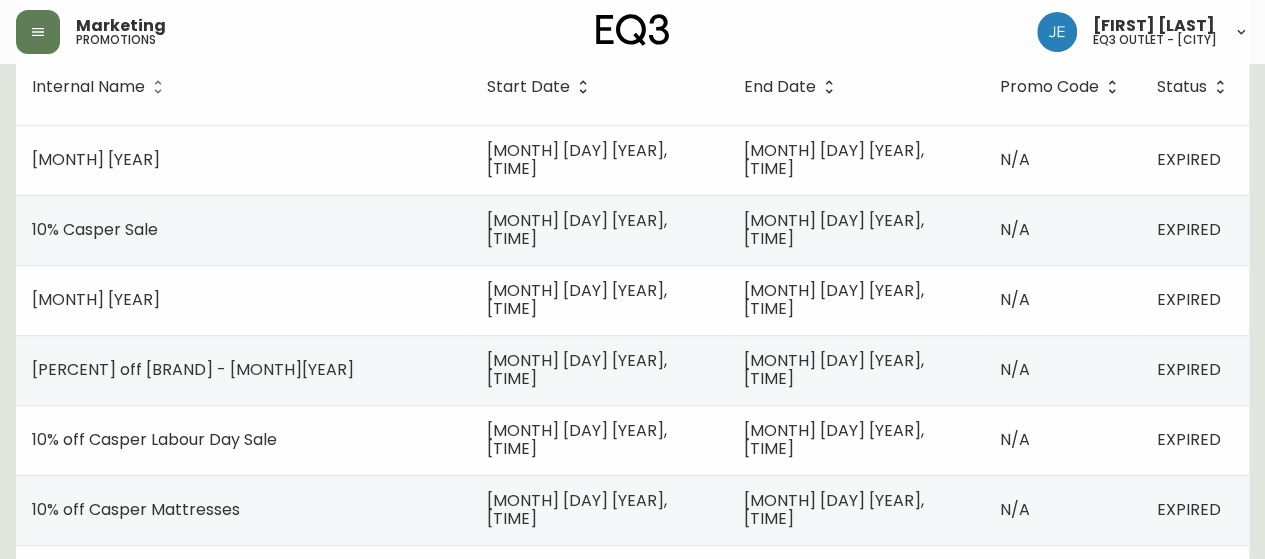 scroll, scrollTop: 0, scrollLeft: 0, axis: both 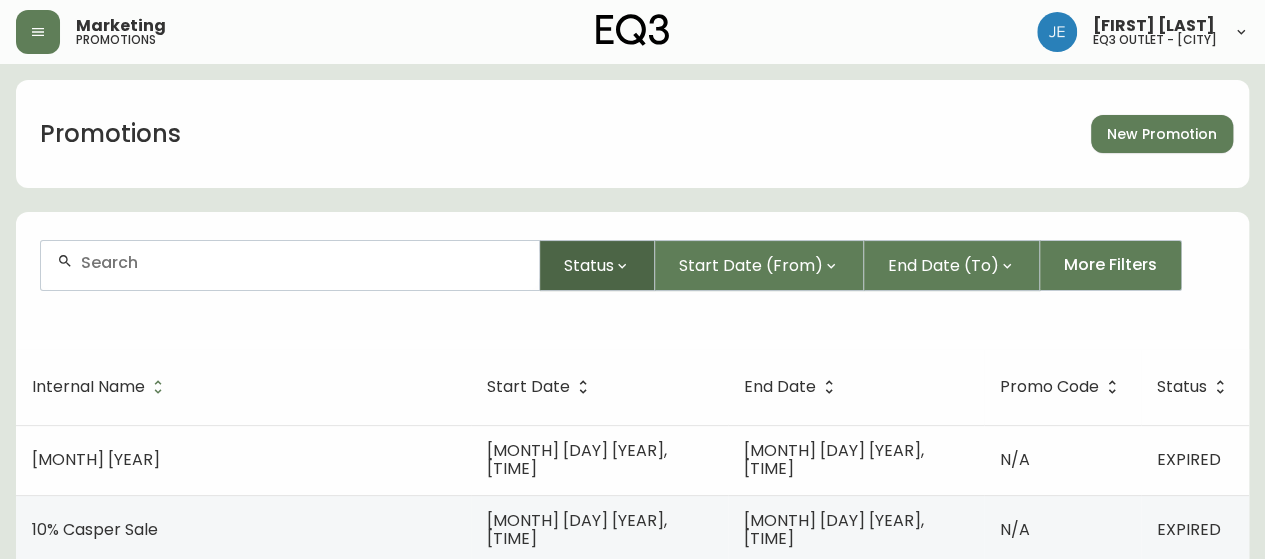 click on "Status" at bounding box center [589, 265] 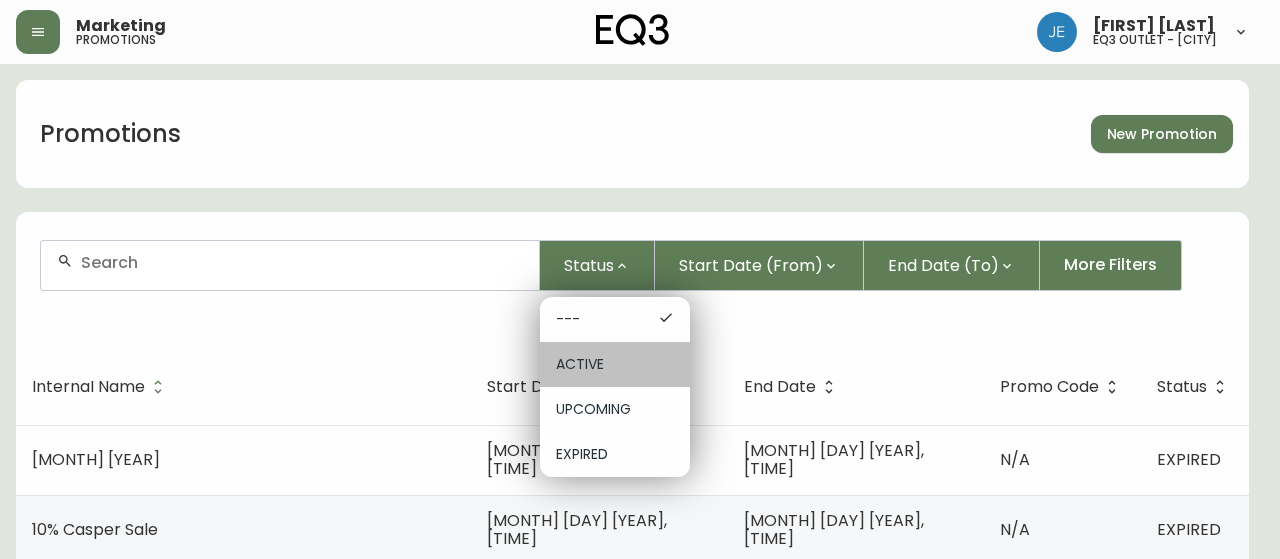 click on "ACTIVE" at bounding box center (615, 364) 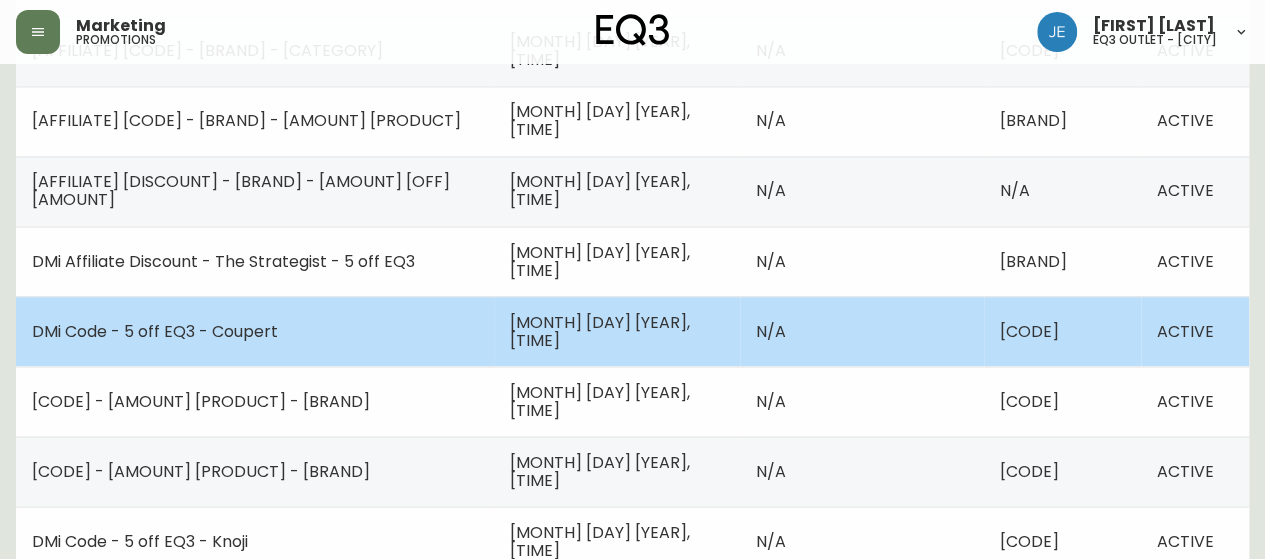 scroll, scrollTop: 1730, scrollLeft: 0, axis: vertical 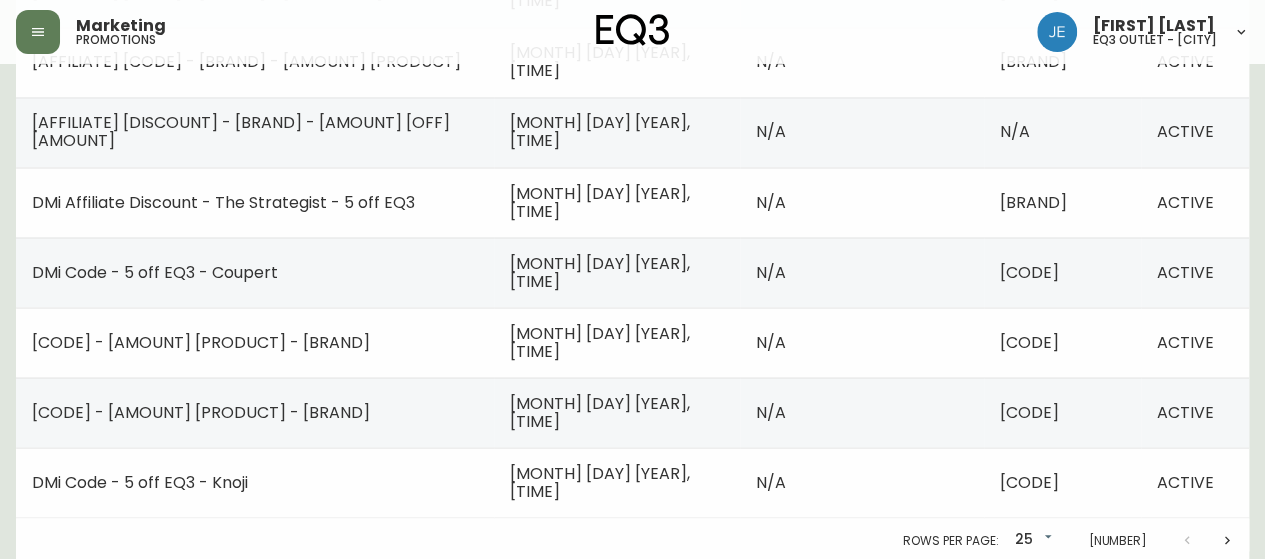 click 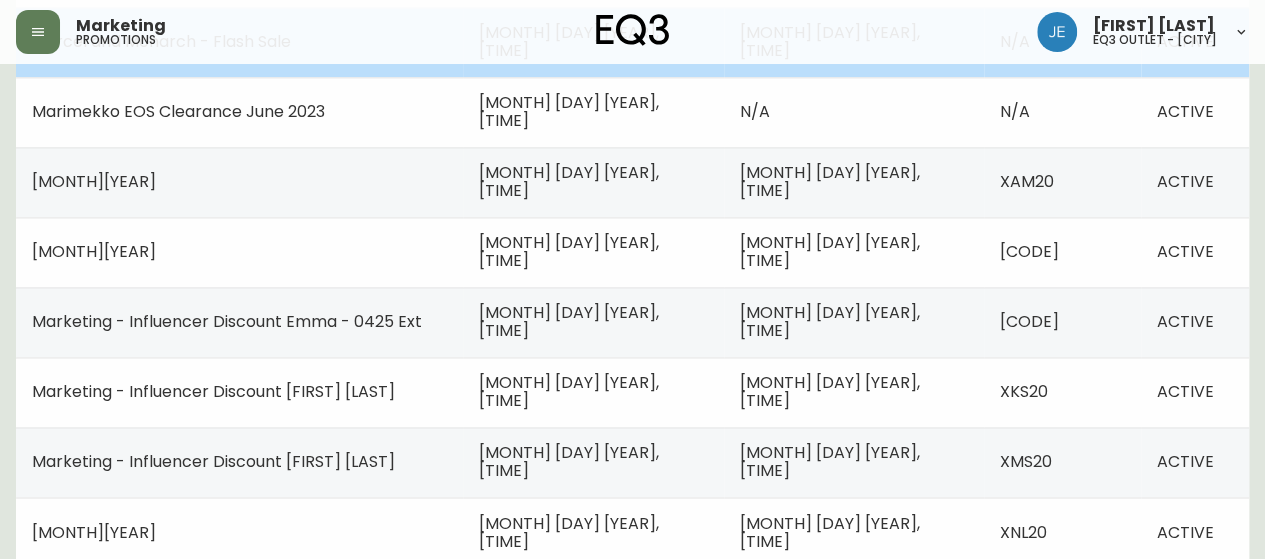 scroll, scrollTop: 1730, scrollLeft: 0, axis: vertical 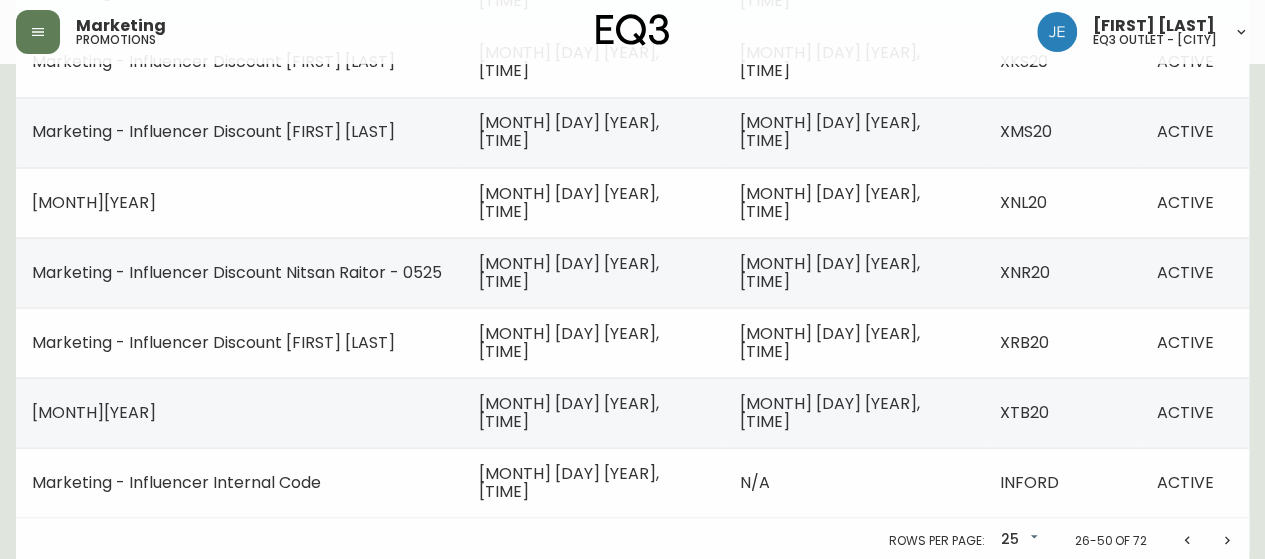 click 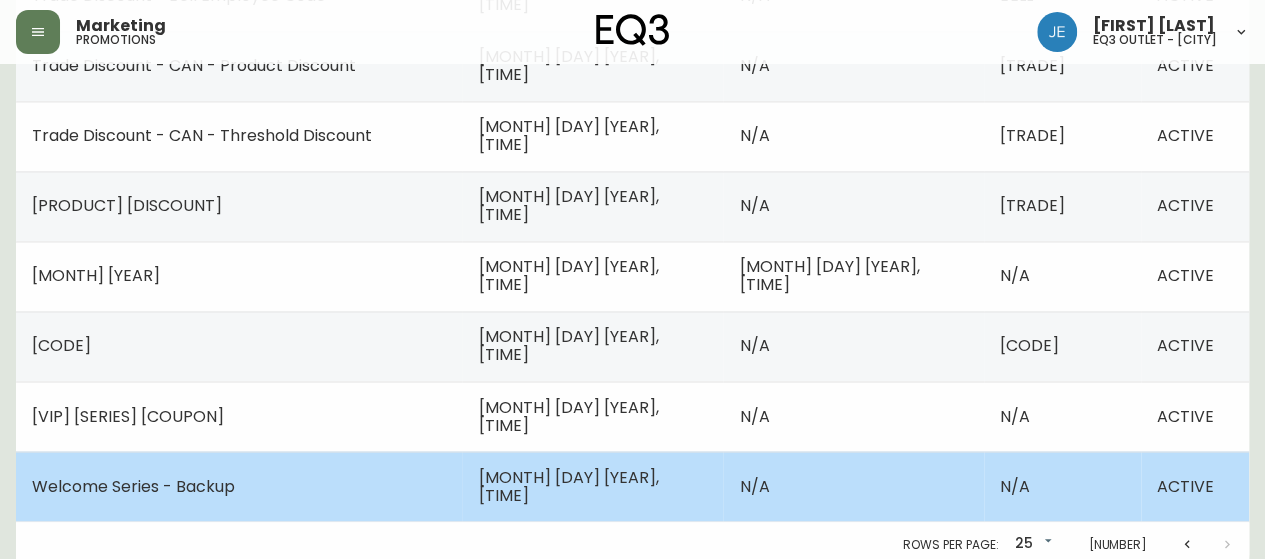 scroll, scrollTop: 1520, scrollLeft: 0, axis: vertical 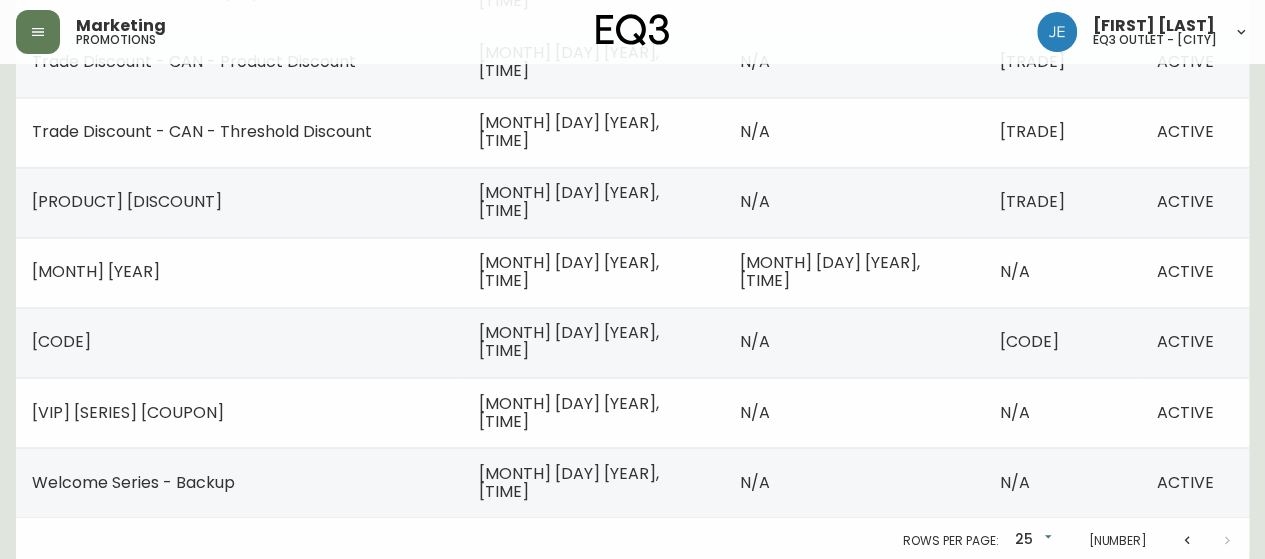 click at bounding box center [1187, 540] 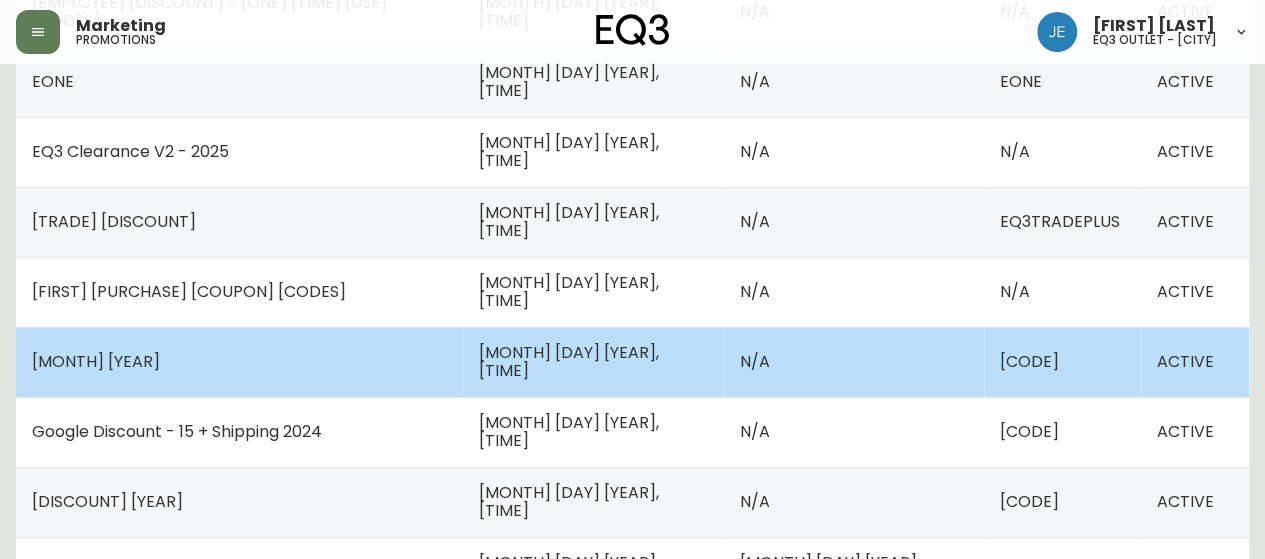 scroll, scrollTop: 420, scrollLeft: 0, axis: vertical 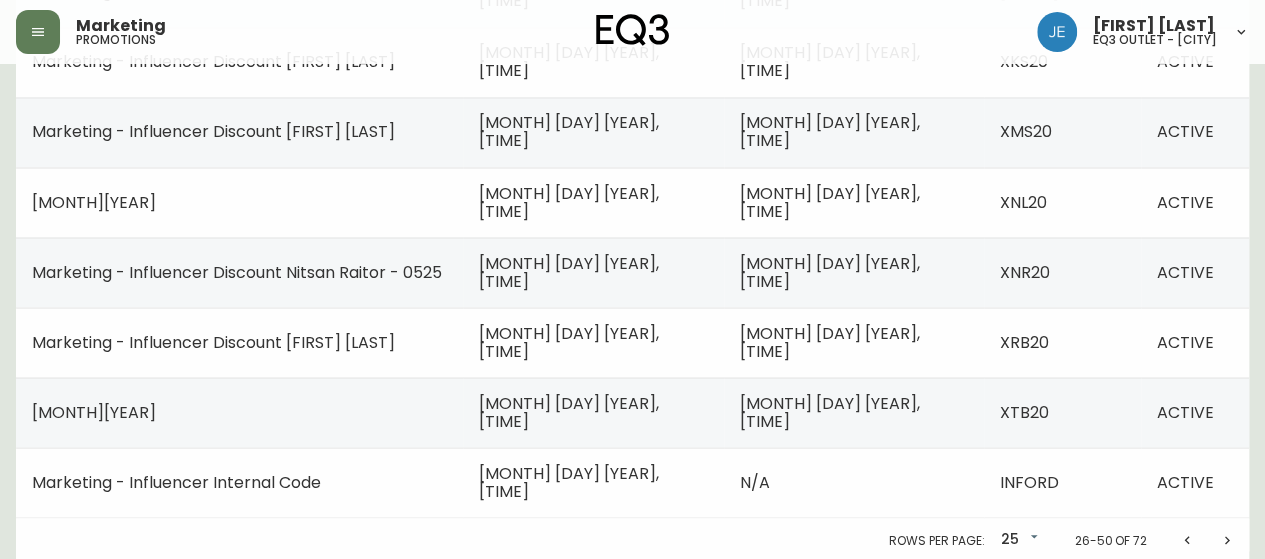 click 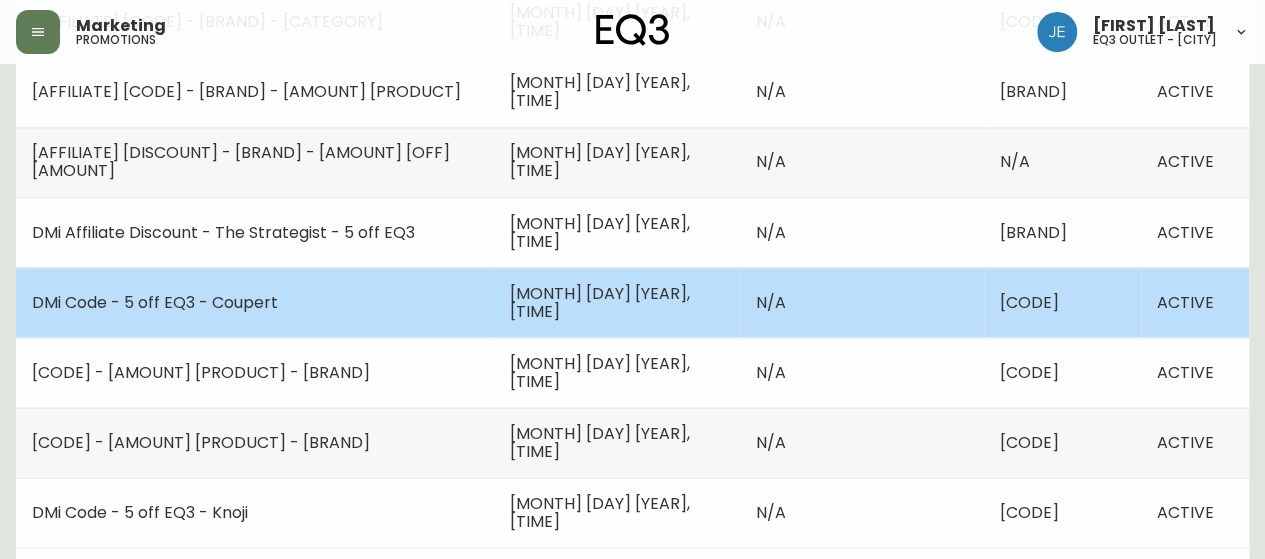 scroll, scrollTop: 1730, scrollLeft: 0, axis: vertical 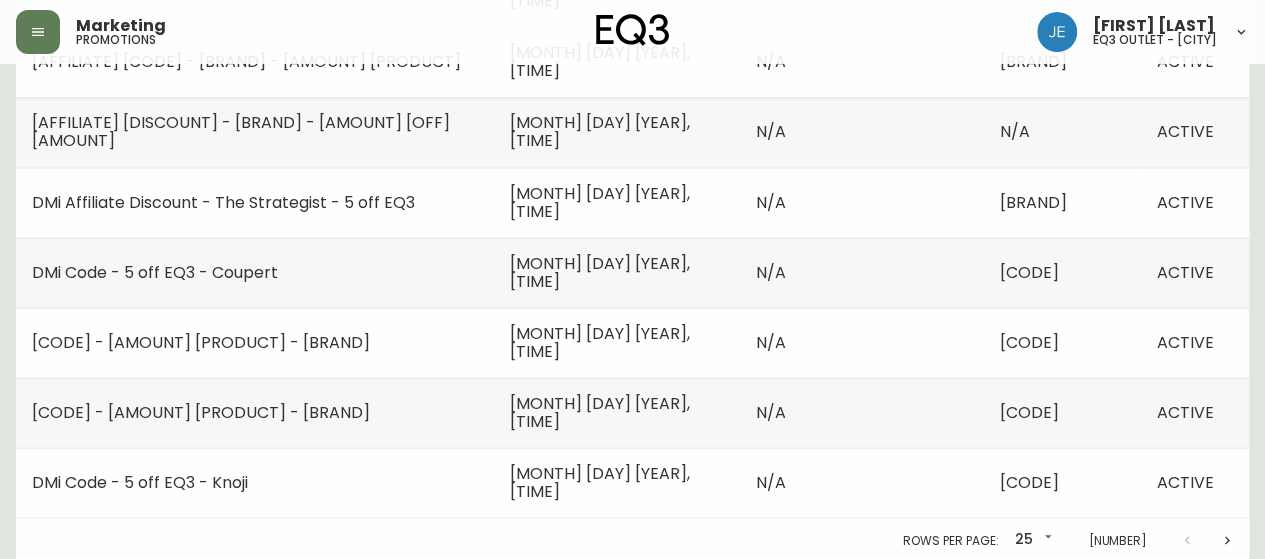 click 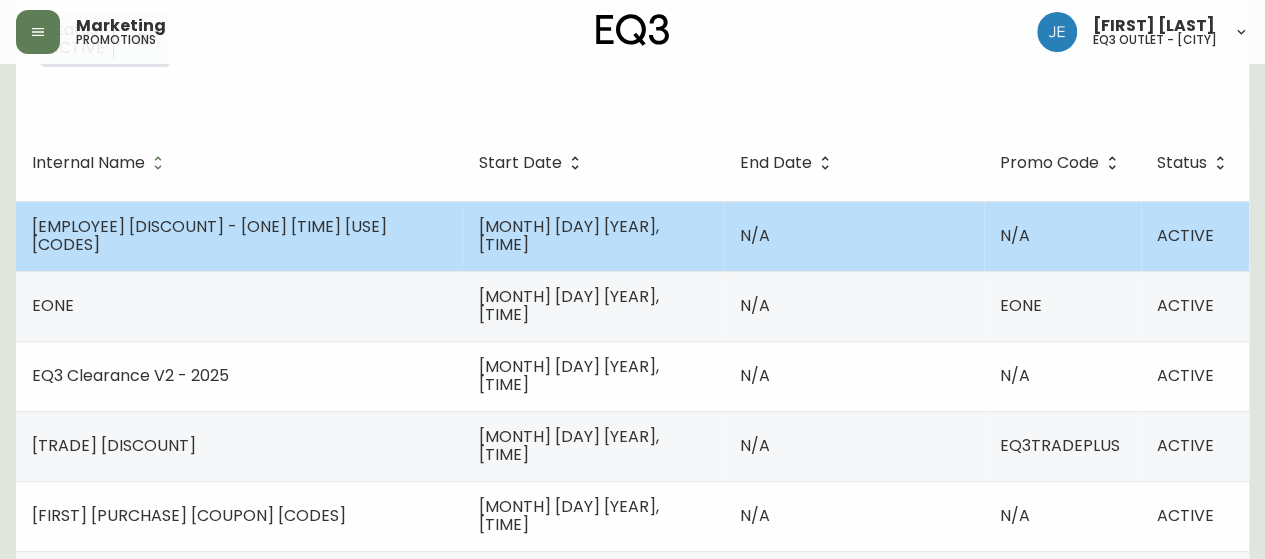 scroll, scrollTop: 330, scrollLeft: 0, axis: vertical 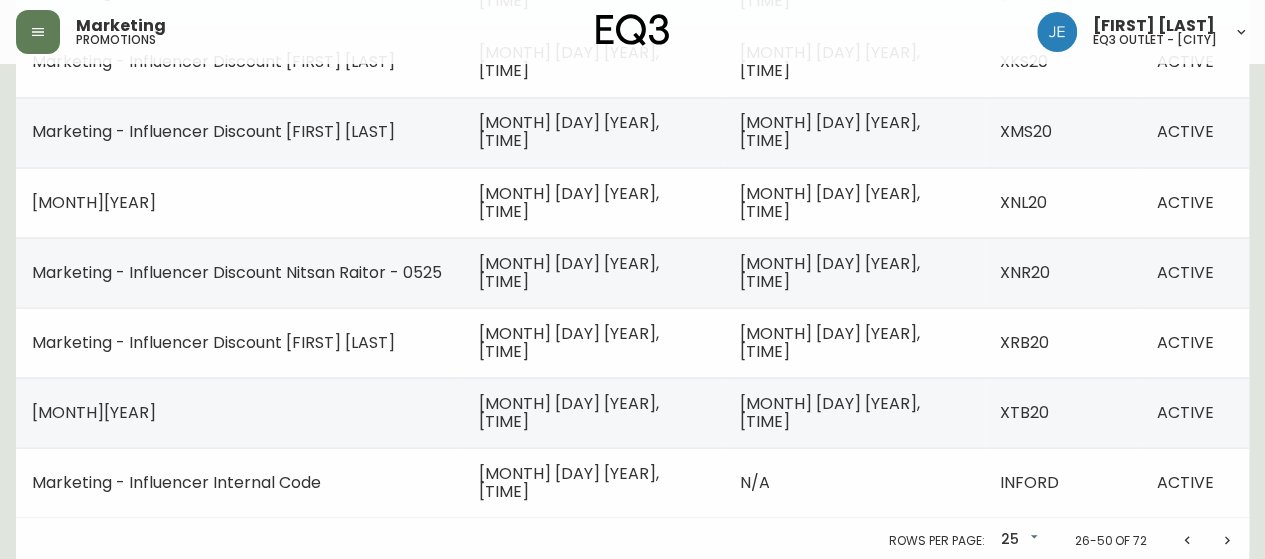 click 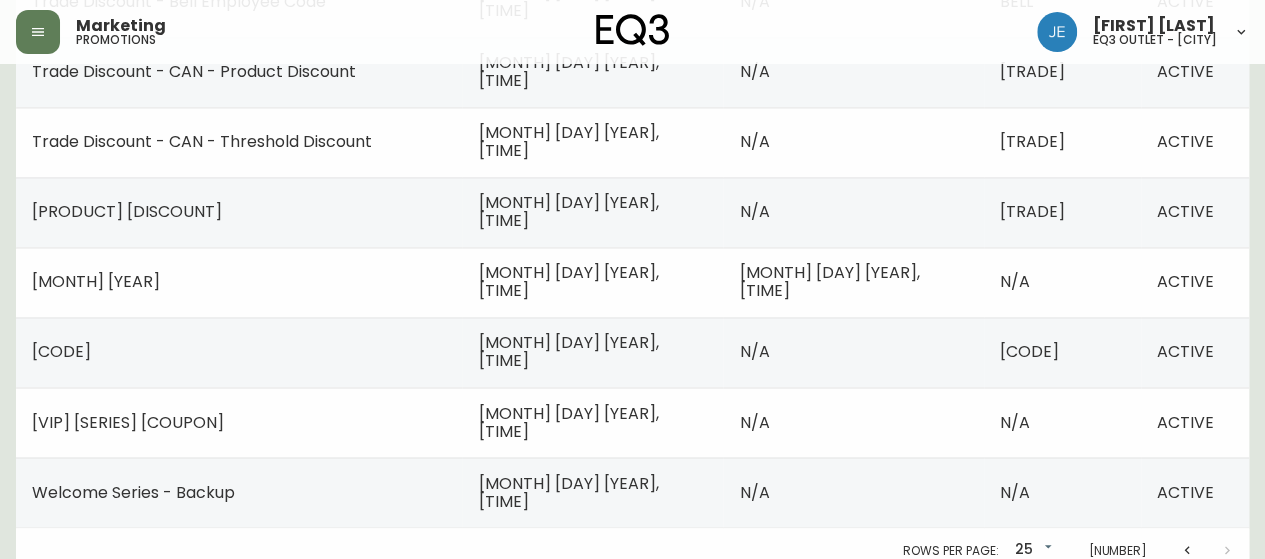 scroll, scrollTop: 1520, scrollLeft: 0, axis: vertical 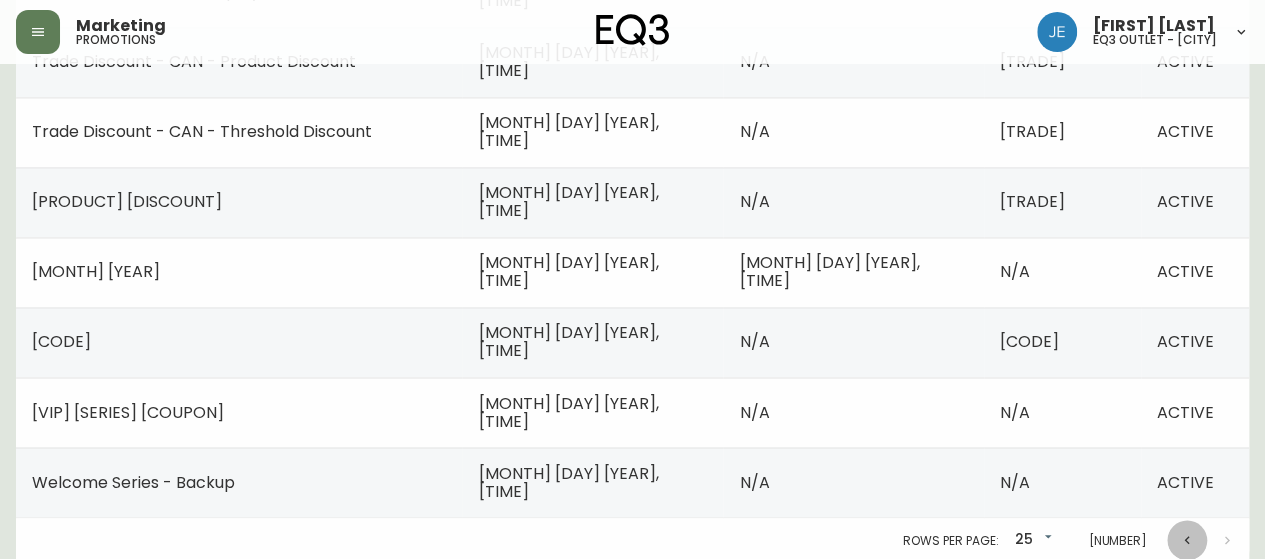 click 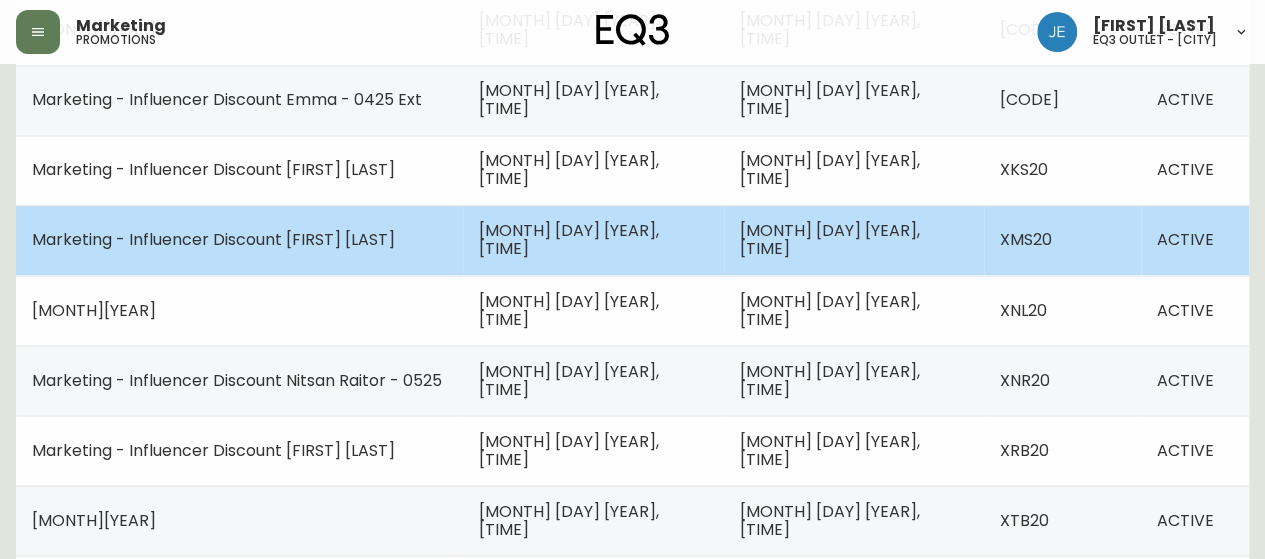 scroll, scrollTop: 1730, scrollLeft: 0, axis: vertical 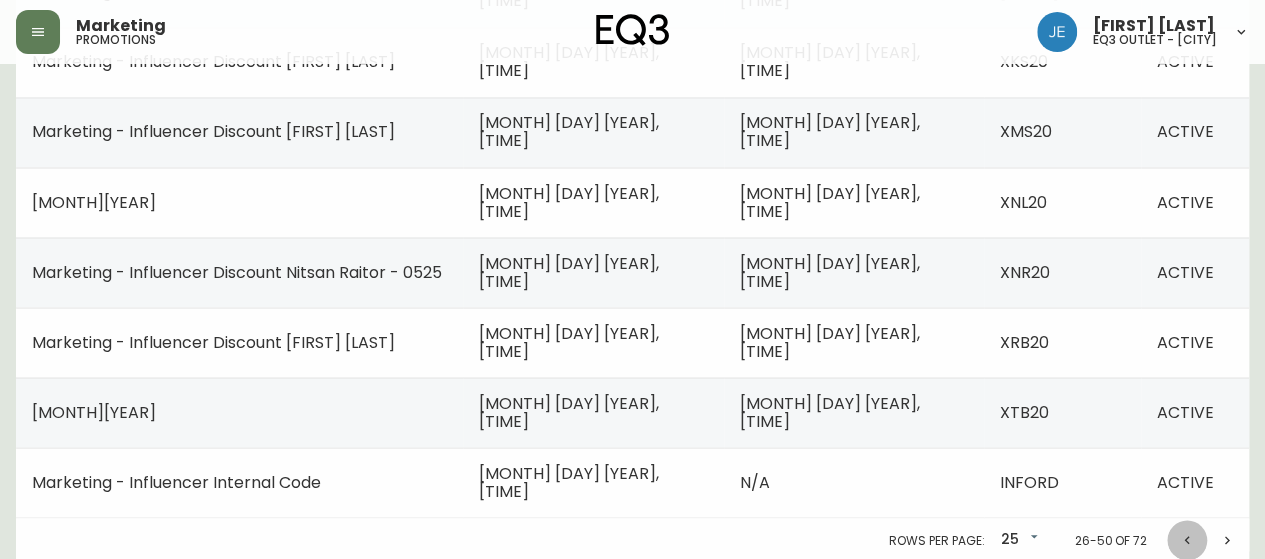 click 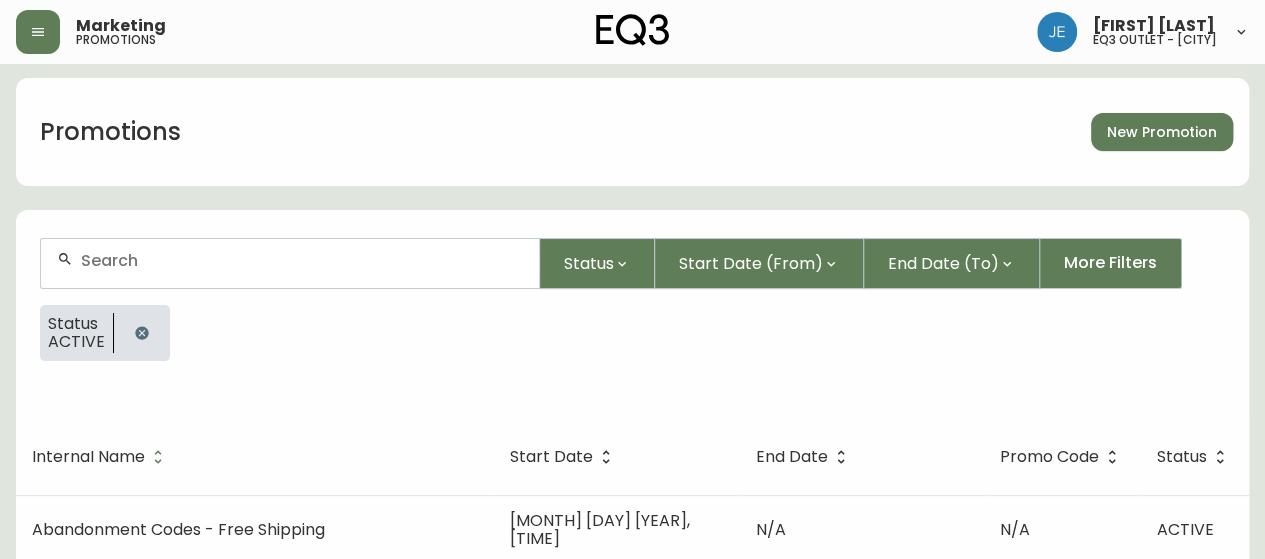 scroll, scrollTop: 0, scrollLeft: 0, axis: both 